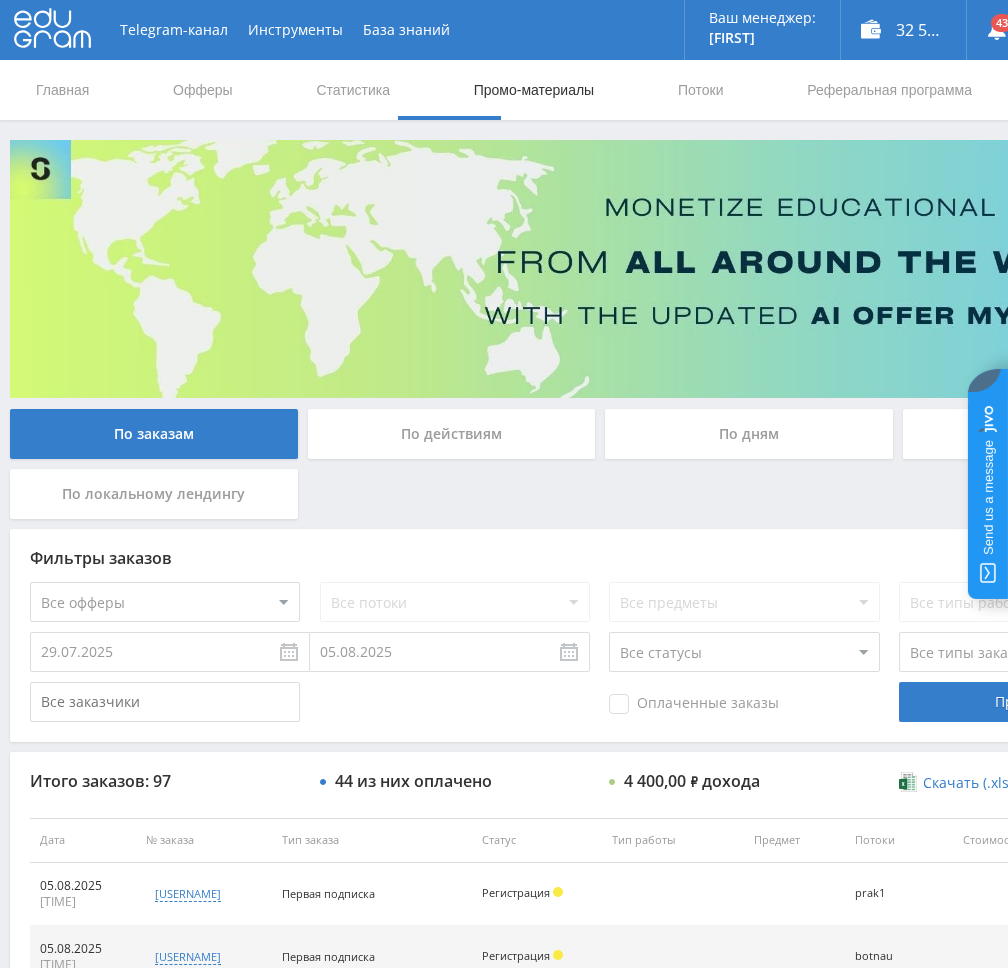 scroll, scrollTop: 0, scrollLeft: 0, axis: both 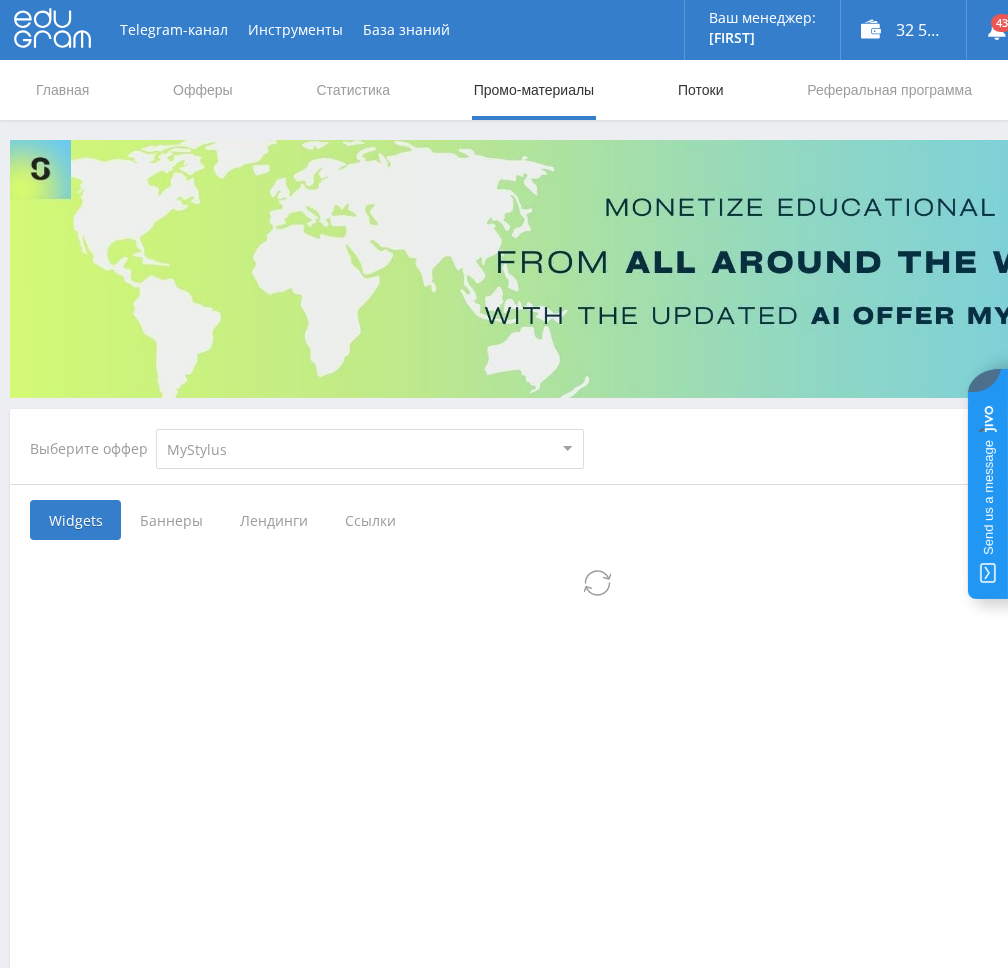 click on "Потоки" at bounding box center (701, 90) 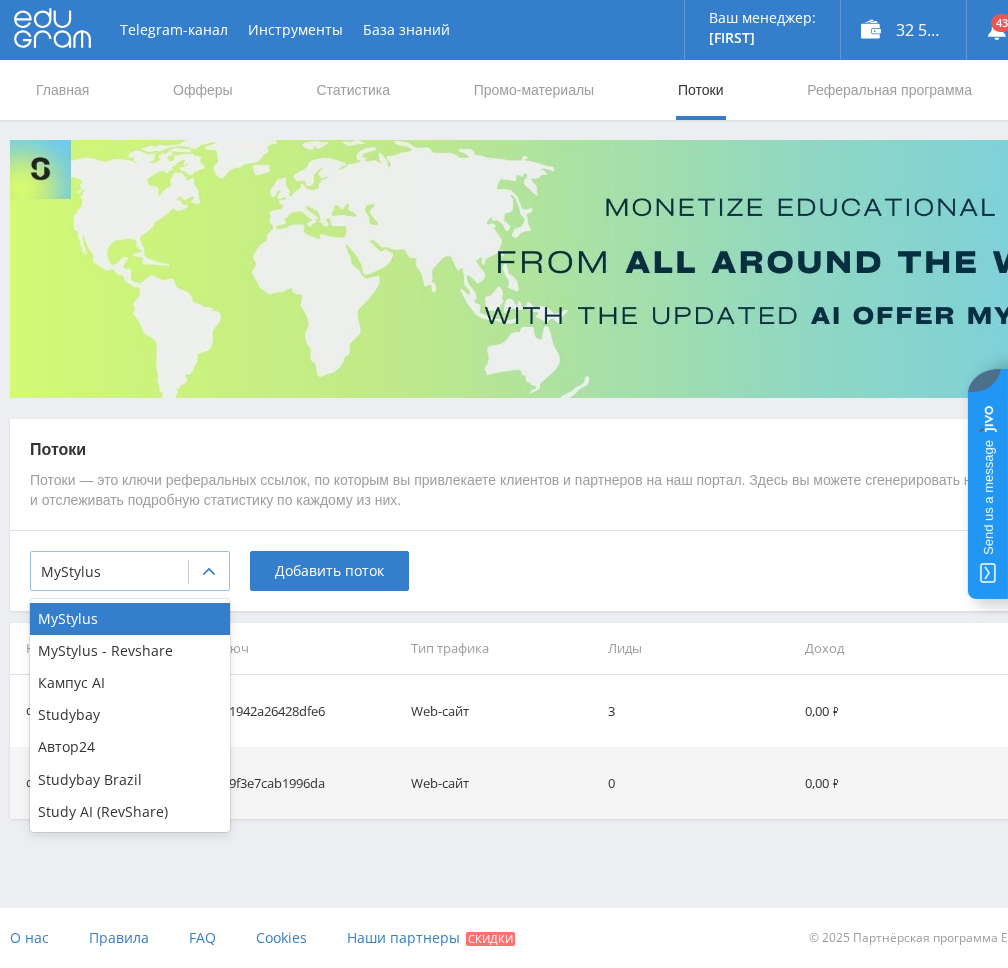 click at bounding box center (109, 572) 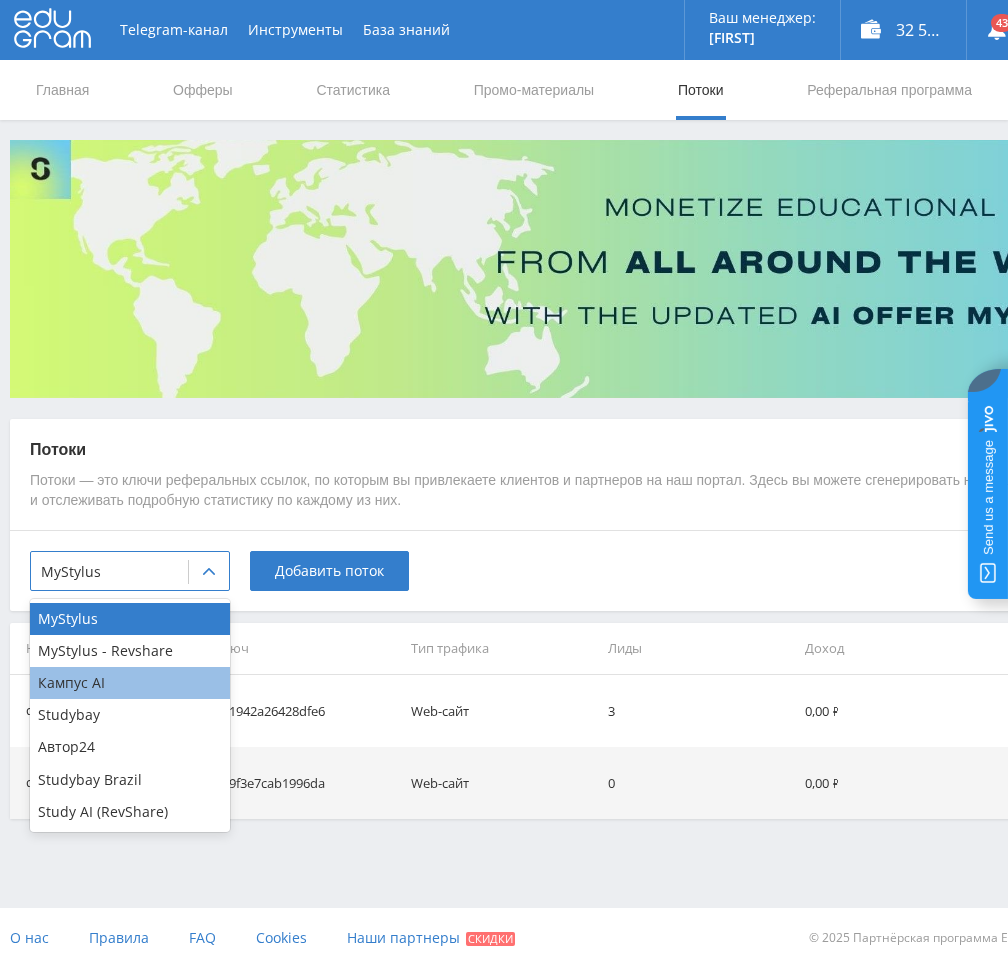 click on "Кампус AI" at bounding box center (130, 683) 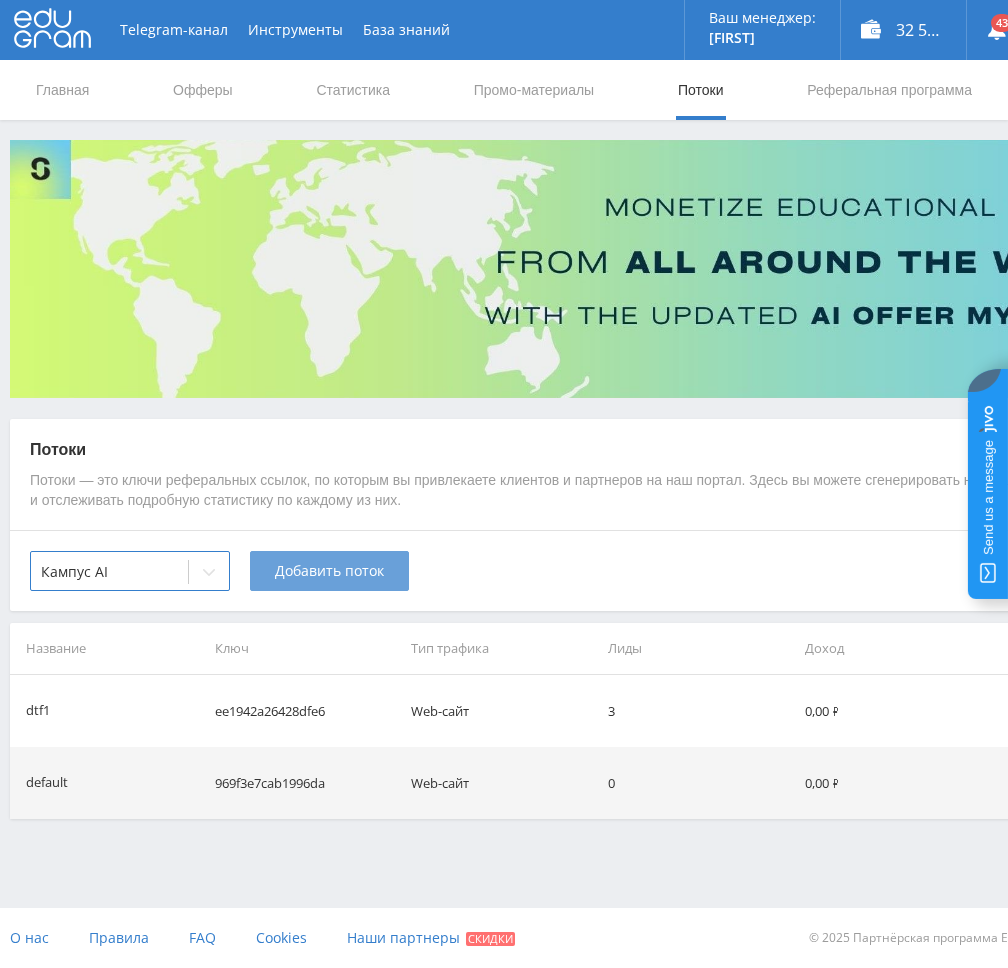 click on "Добавить поток" at bounding box center [329, 571] 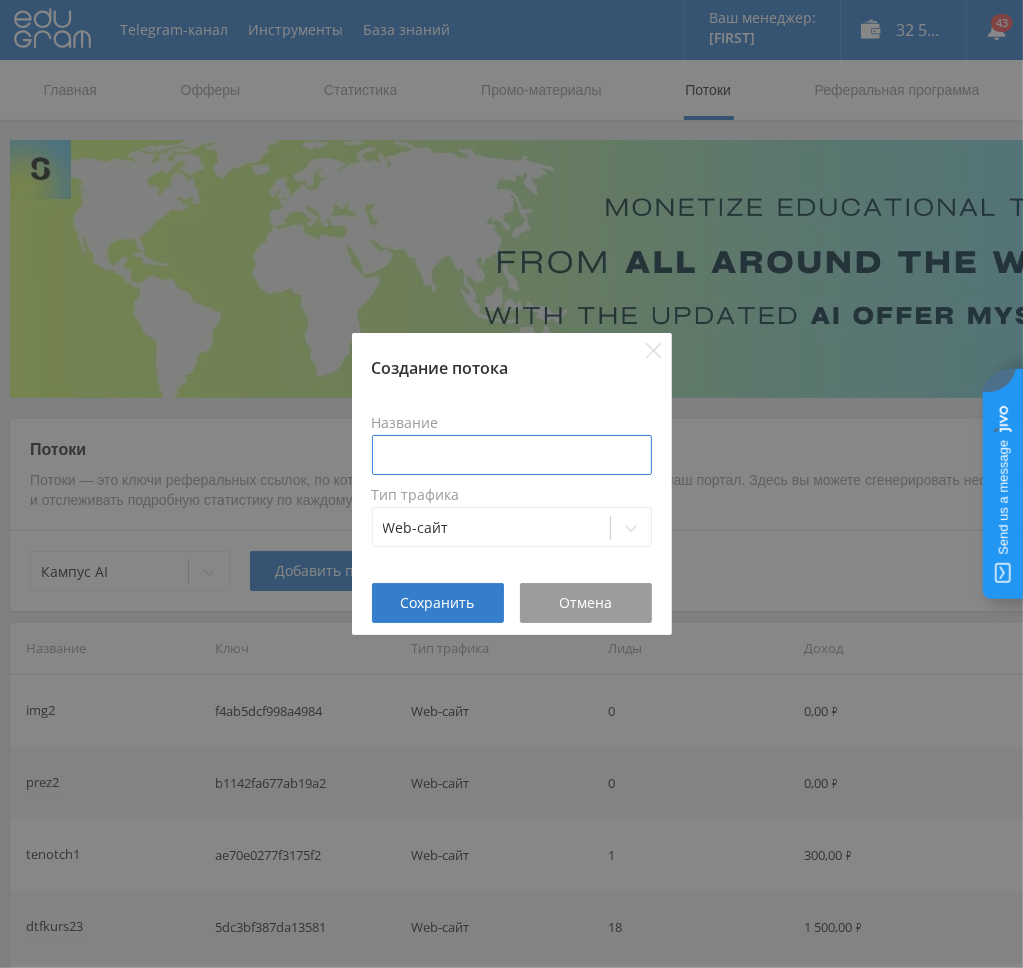 click at bounding box center [512, 455] 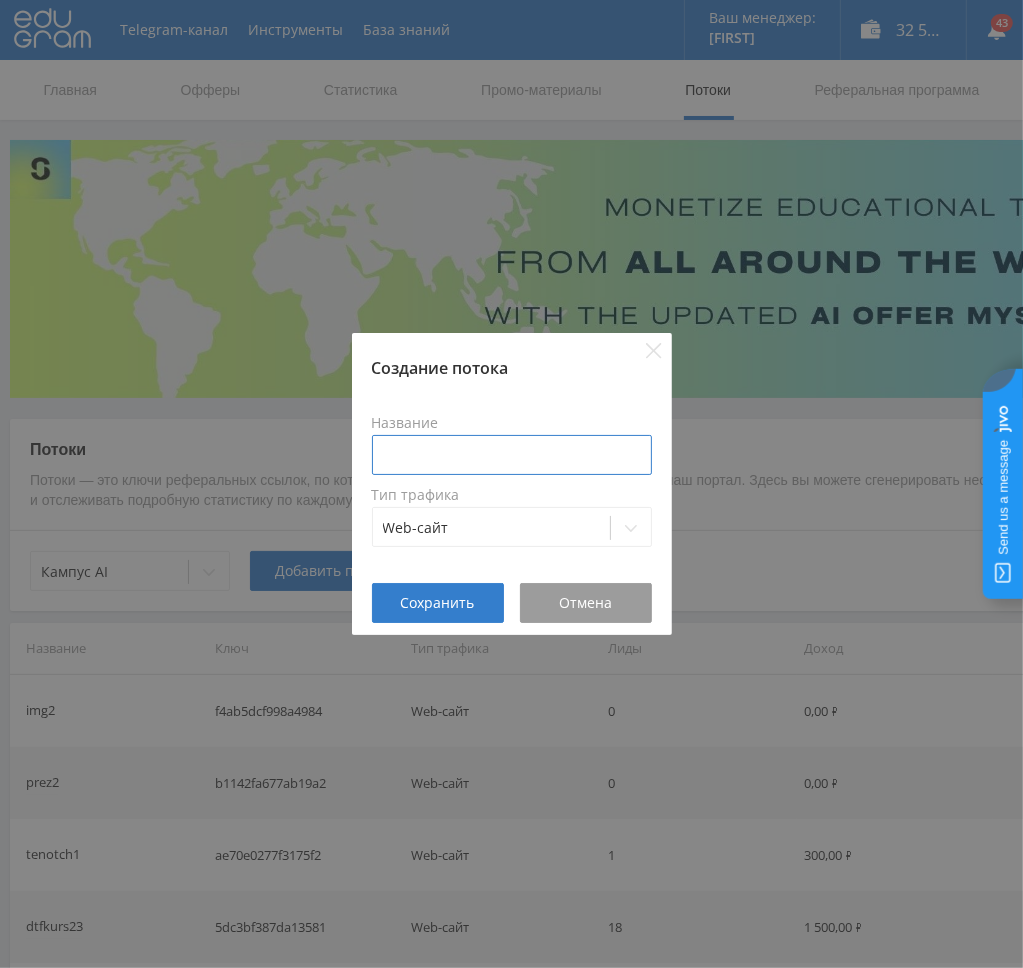 type on "d" 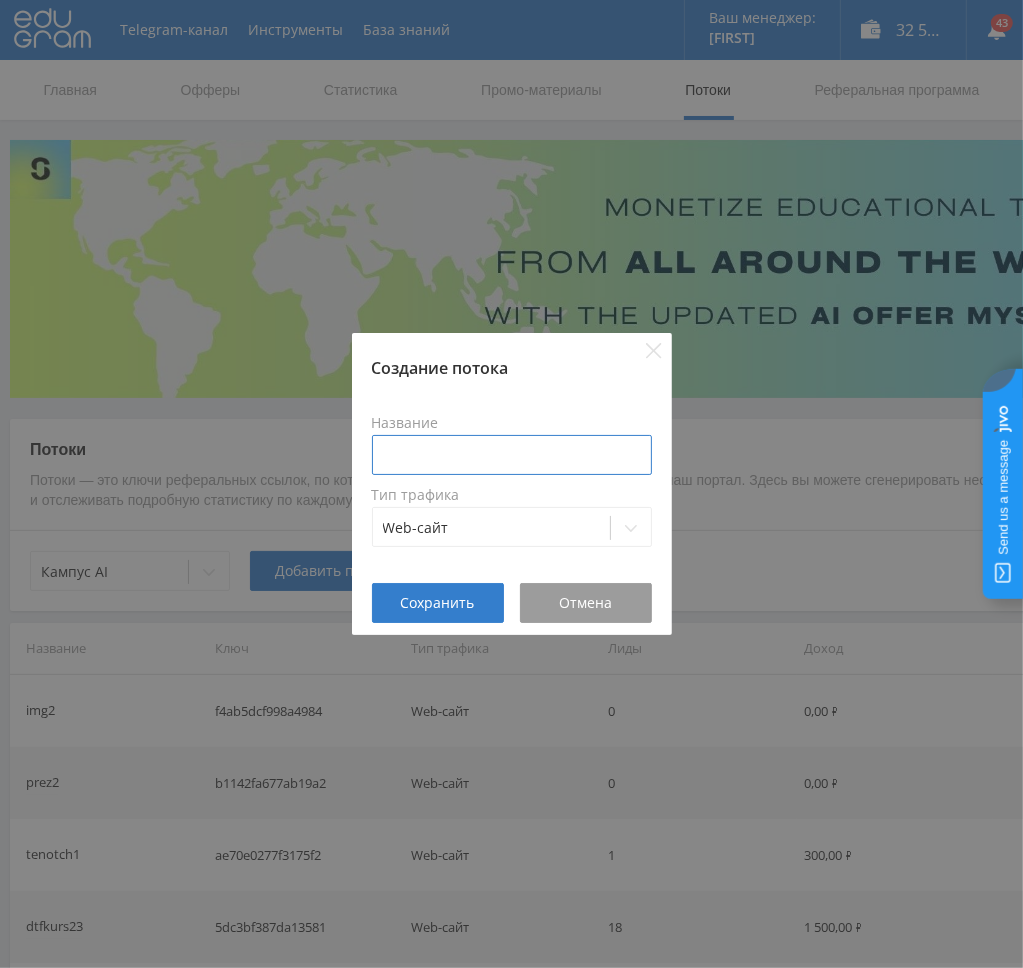 type on "в" 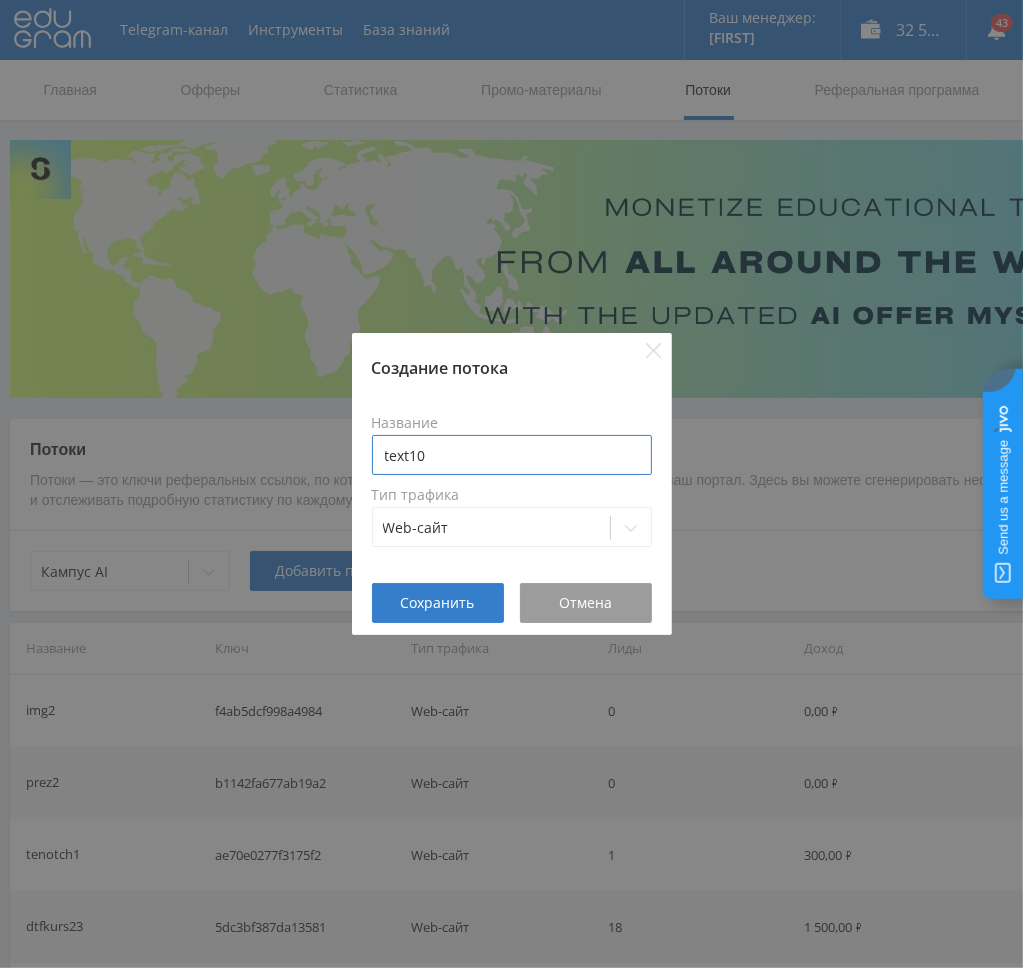 click on "text10" at bounding box center [512, 455] 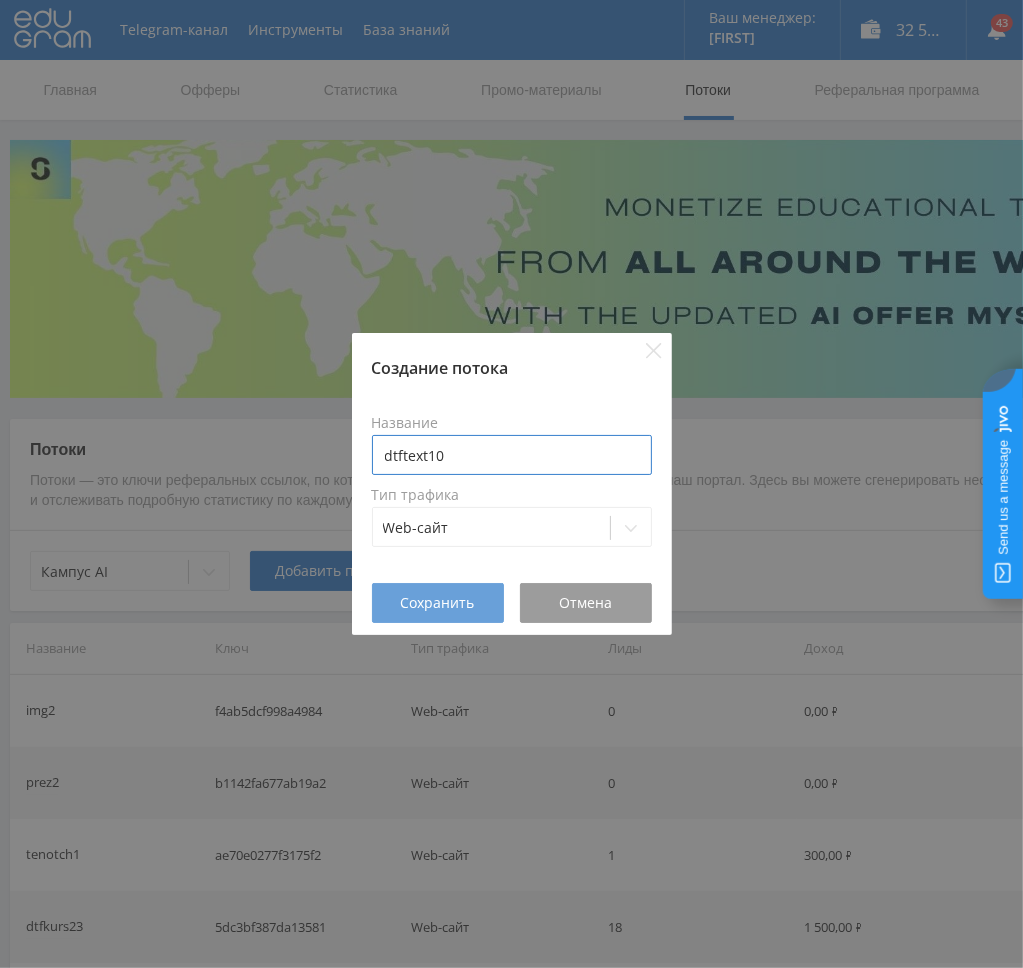 type on "dtftext10" 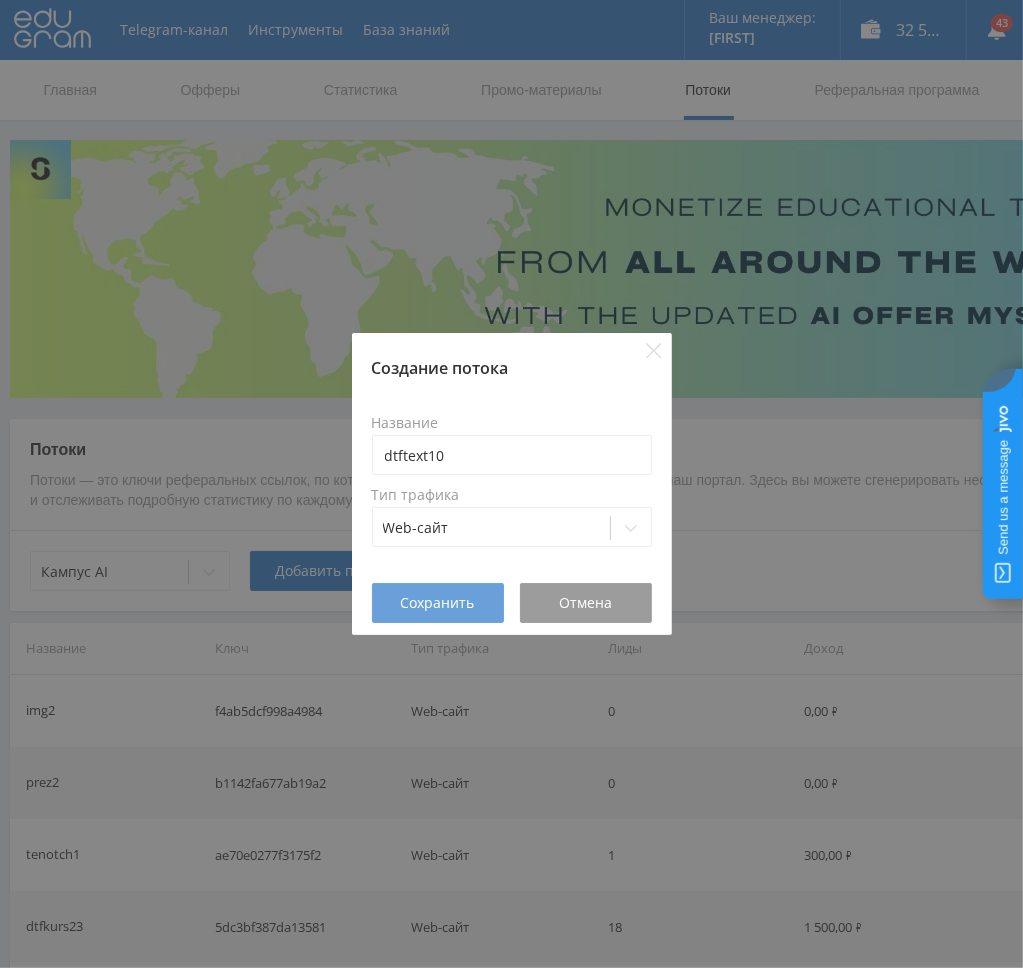click on "Сохранить" at bounding box center [438, 603] 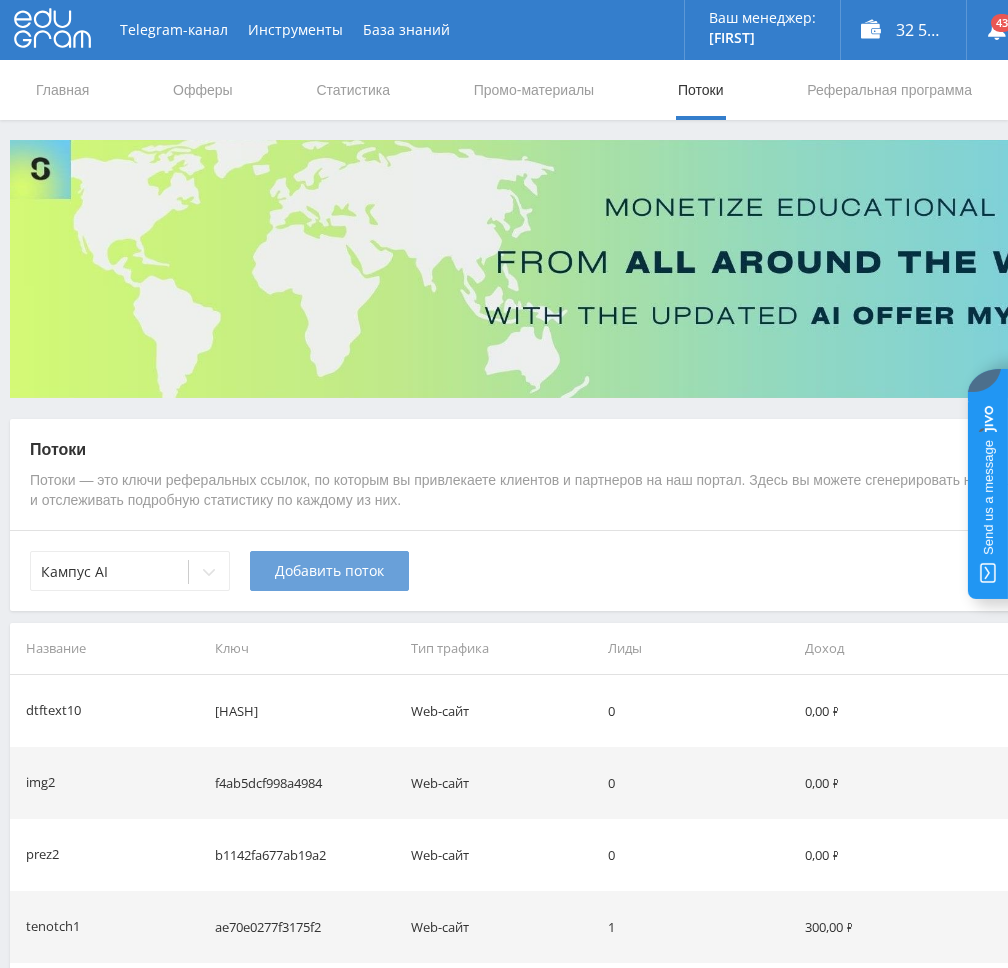 click on "Добавить поток" at bounding box center (329, 571) 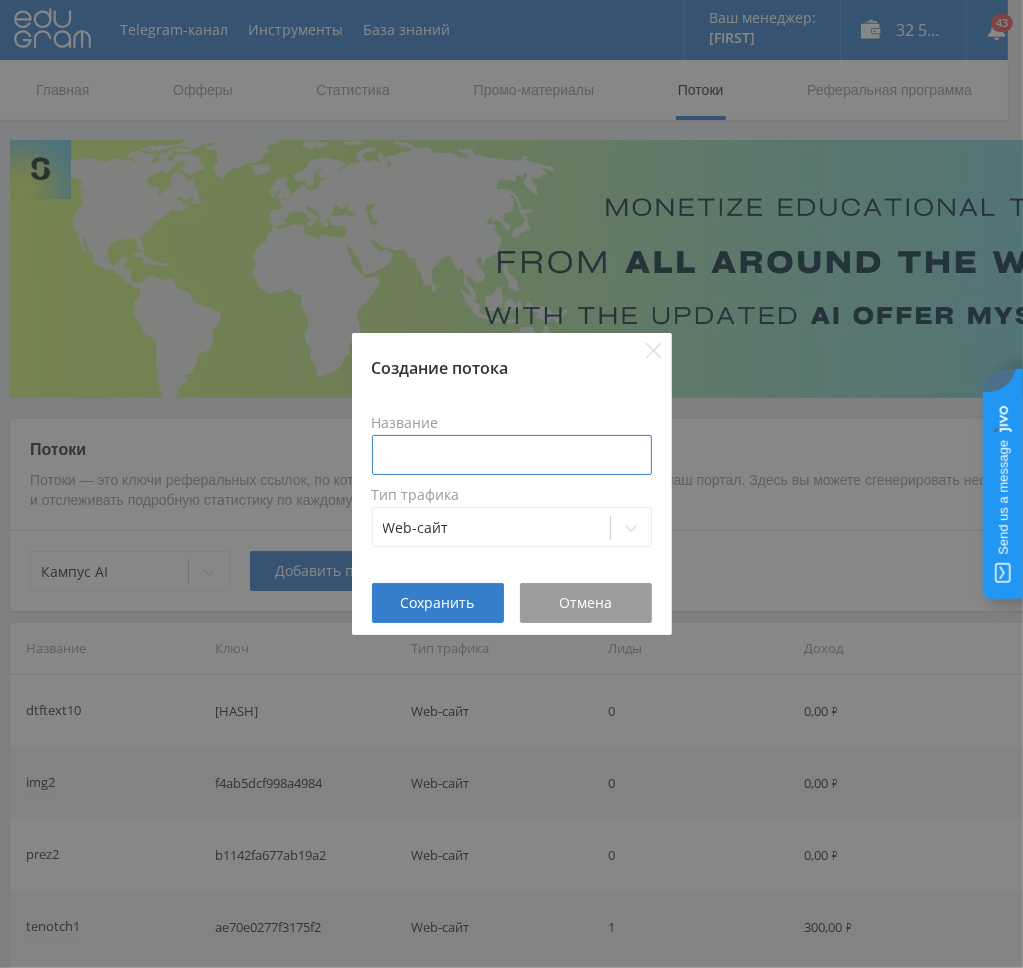 click at bounding box center (512, 455) 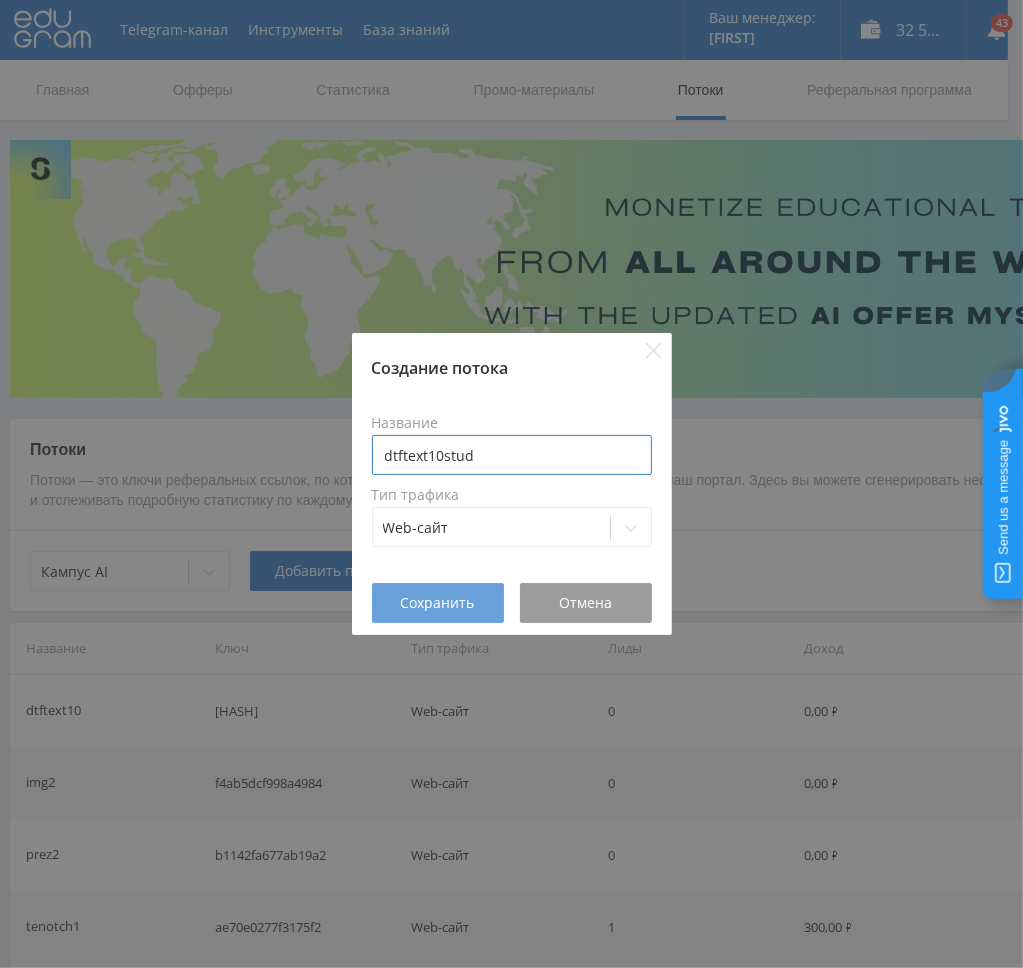 type on "dtftext10stud" 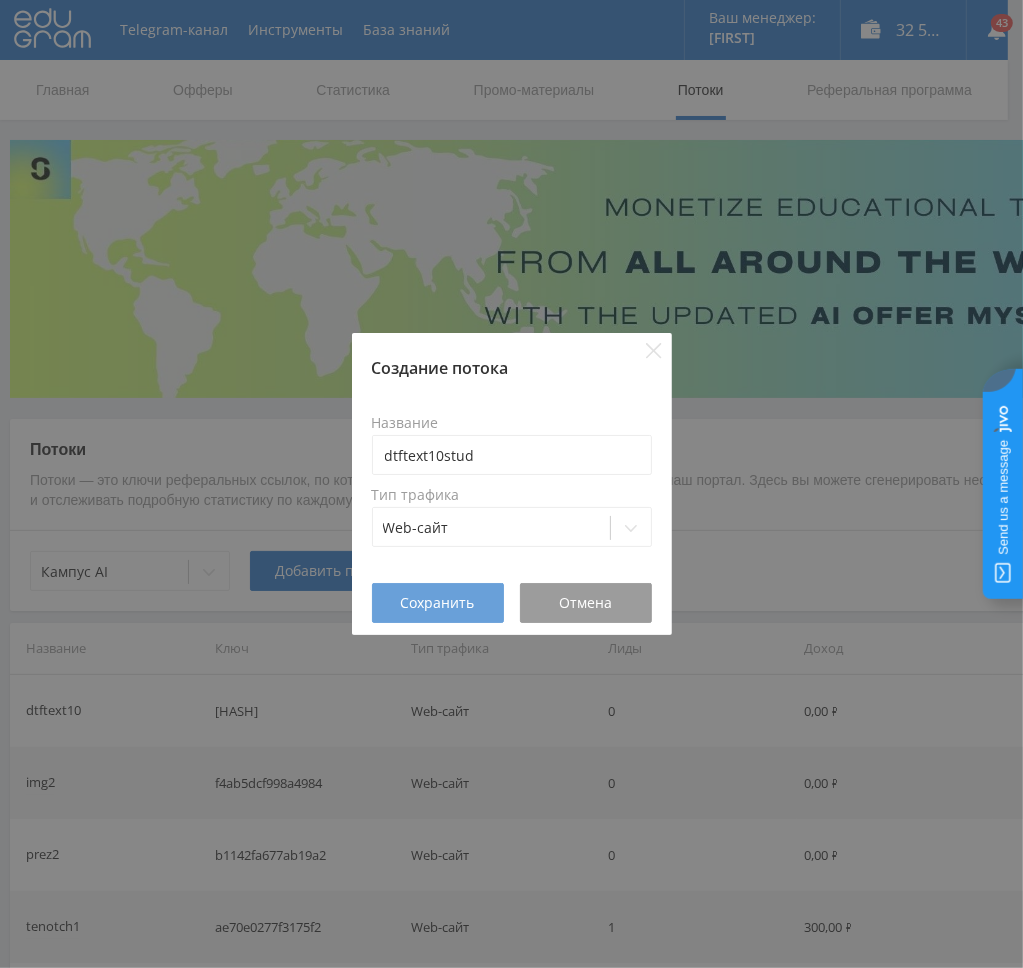 click on "Сохранить" at bounding box center (438, 603) 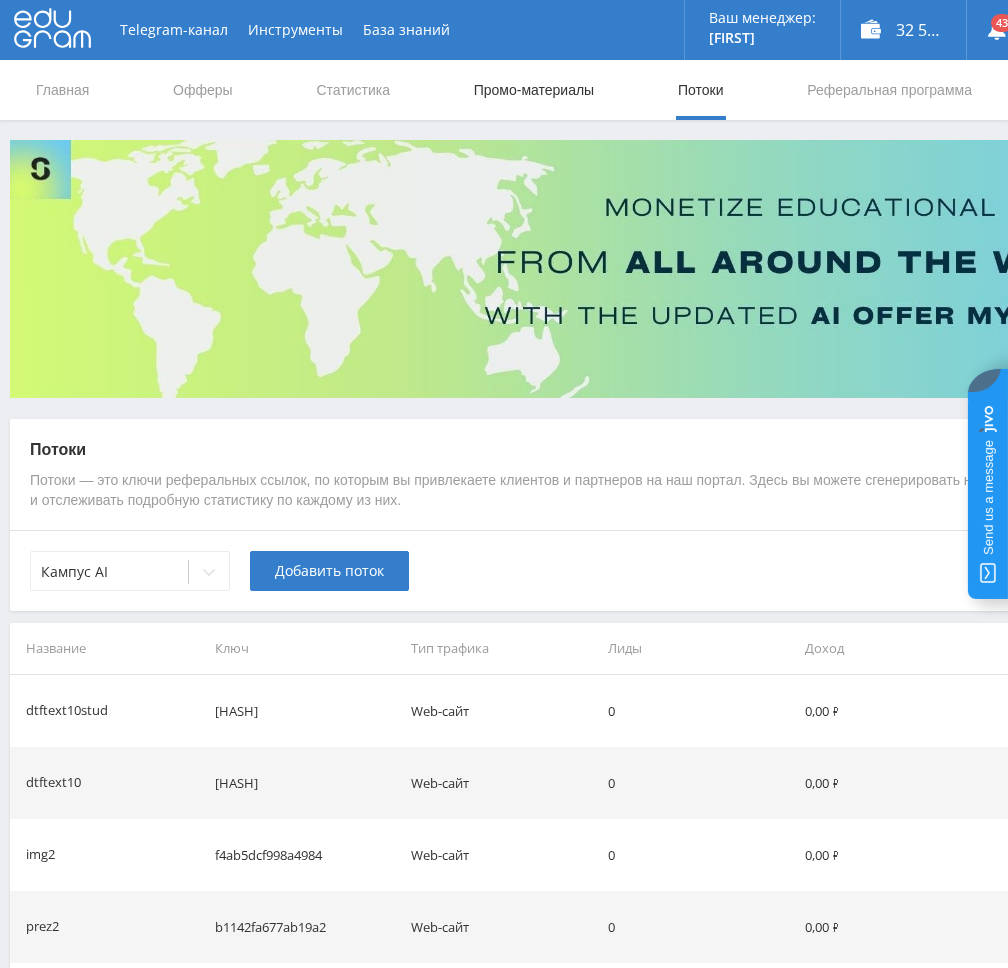 click on "Промо-материалы" at bounding box center (534, 90) 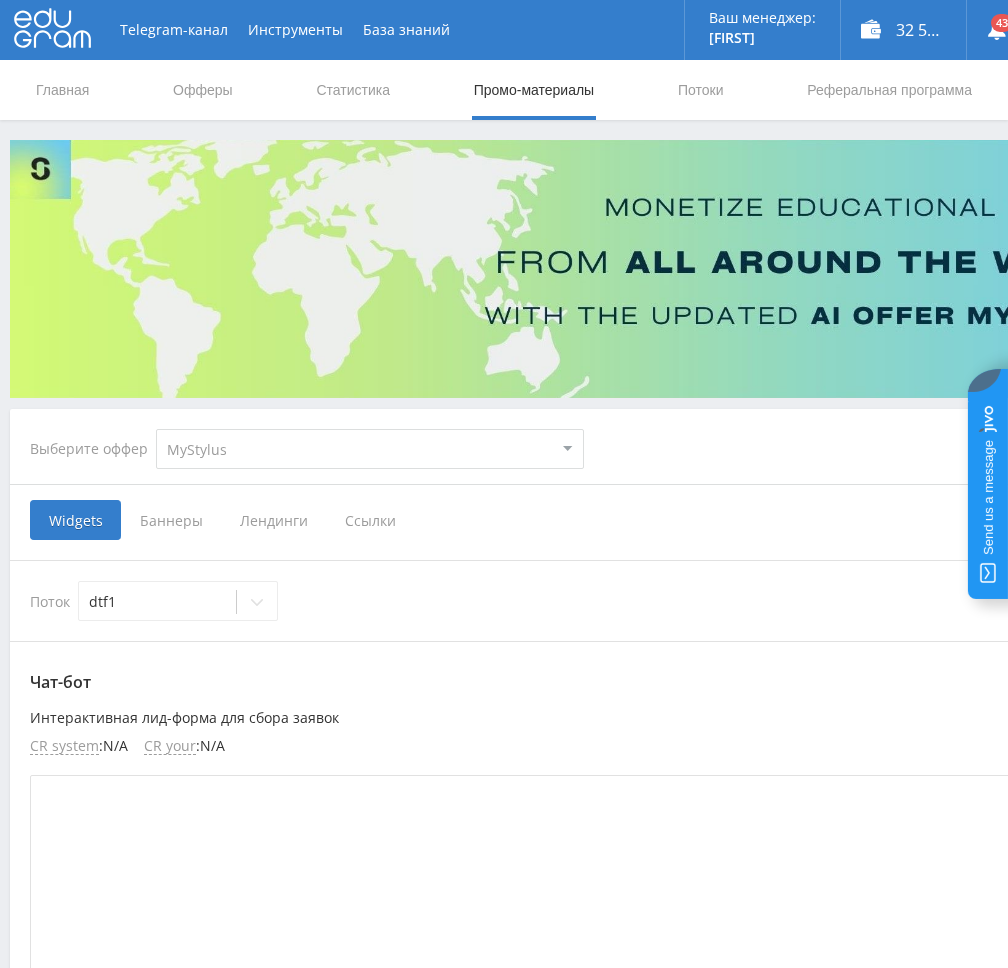 click on "Ссылки" at bounding box center [370, 520] 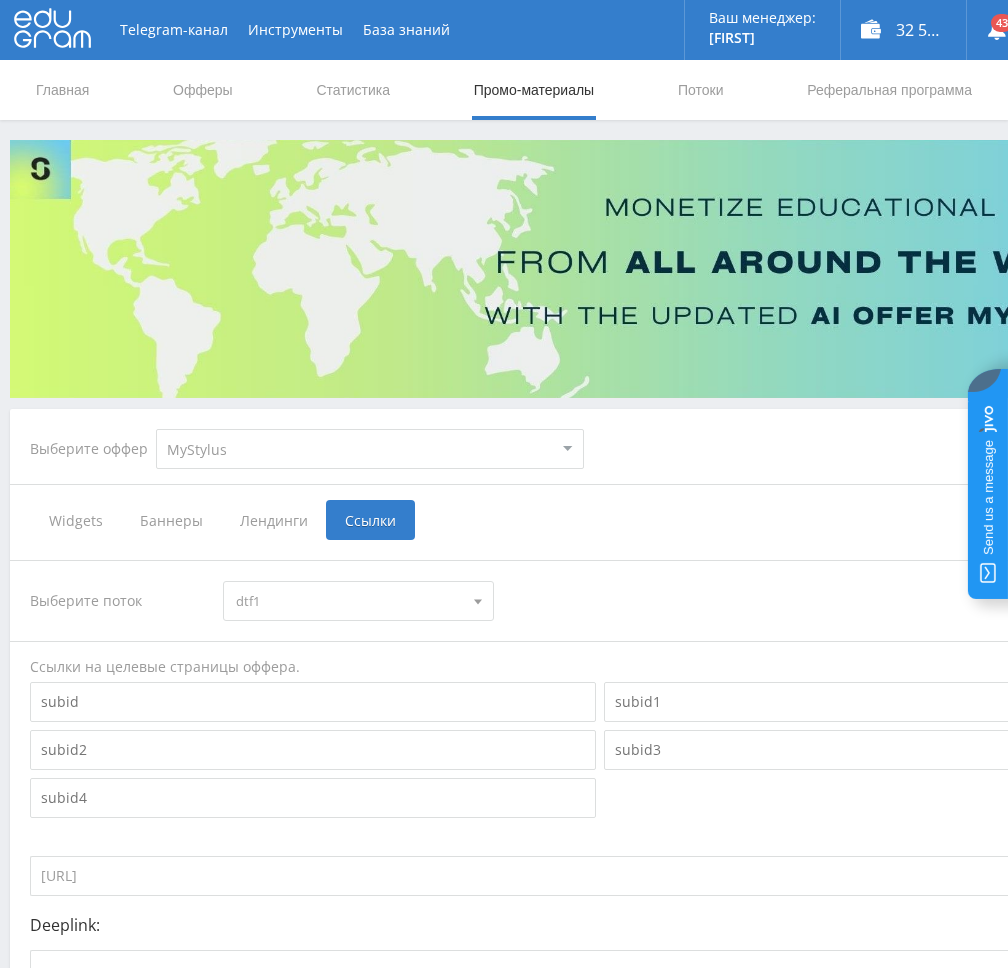 click on "dtf1" at bounding box center (349, 601) 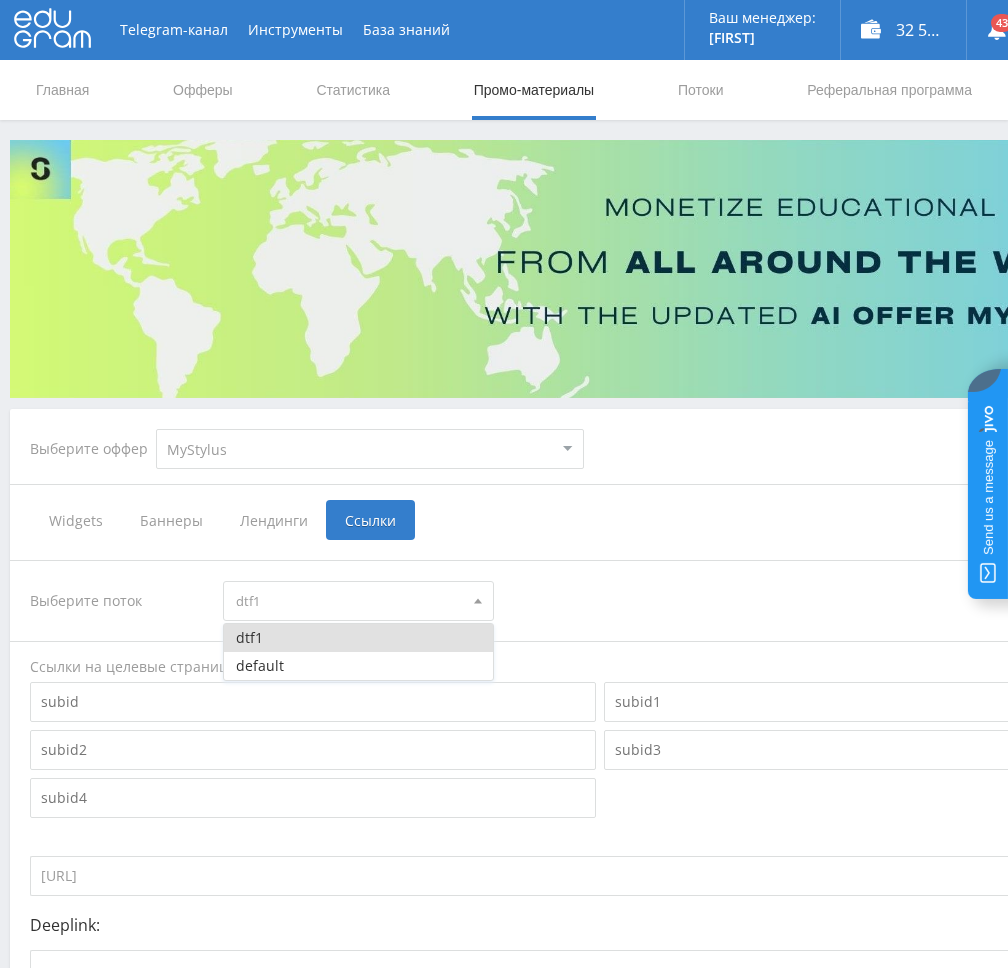 click on "dtf1" at bounding box center [349, 601] 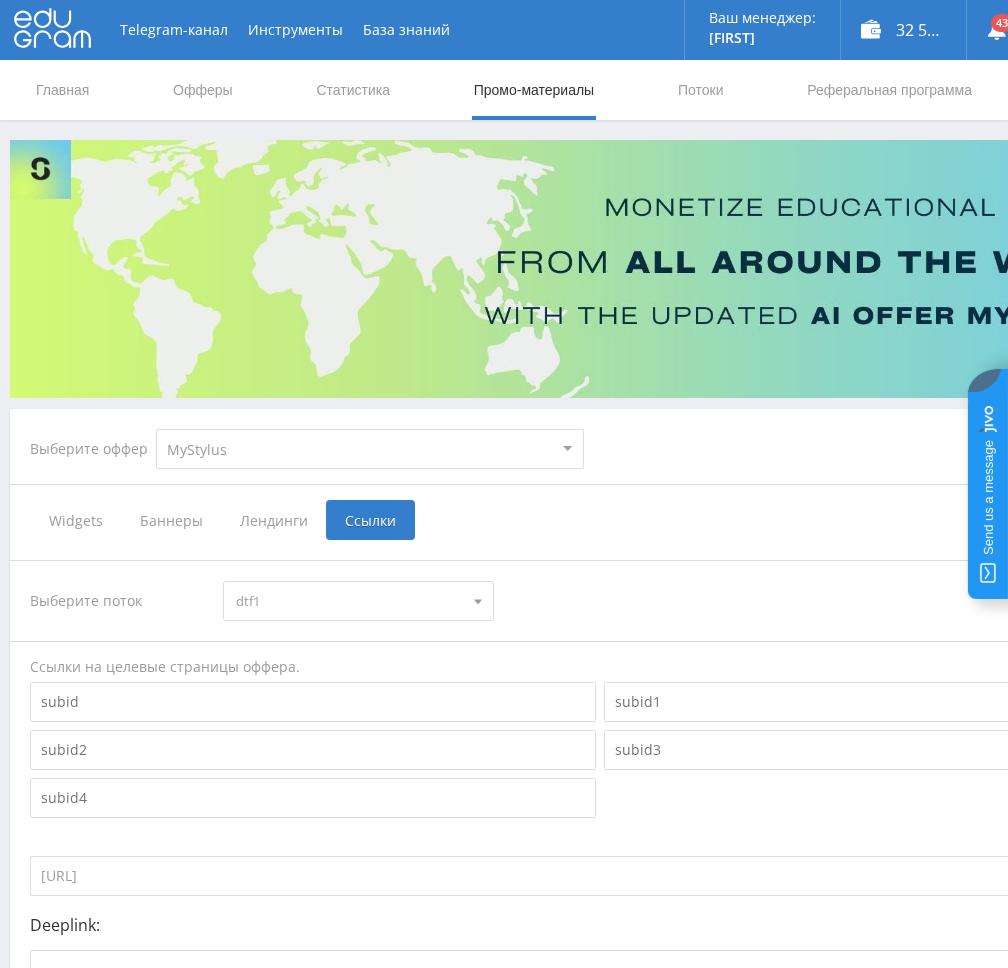 click on "MyStylus MyStylus - Revshare Кампус AI Studybay Автор24 Studybay Brazil Study AI (RevShare)" at bounding box center [370, 449] 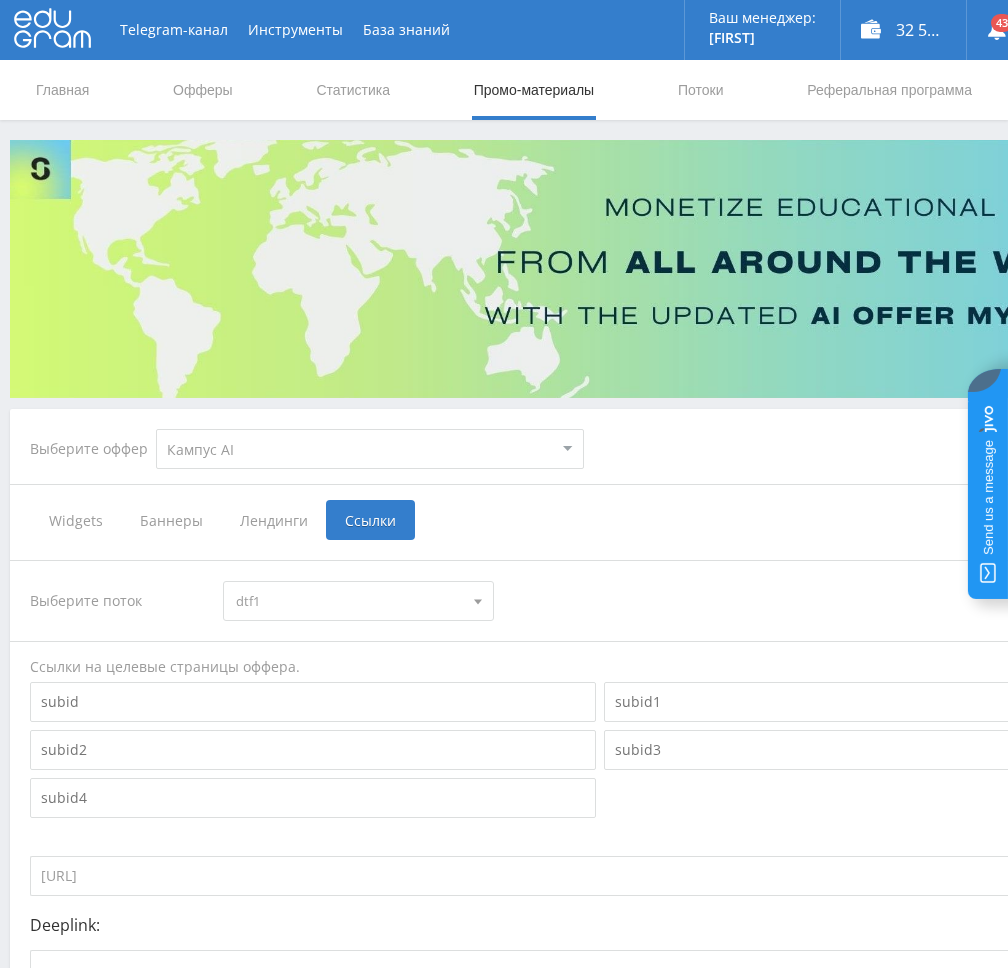click on "MyStylus MyStylus - Revshare Кампус AI Studybay Автор24 Studybay Brazil Study AI (RevShare)" at bounding box center (370, 449) 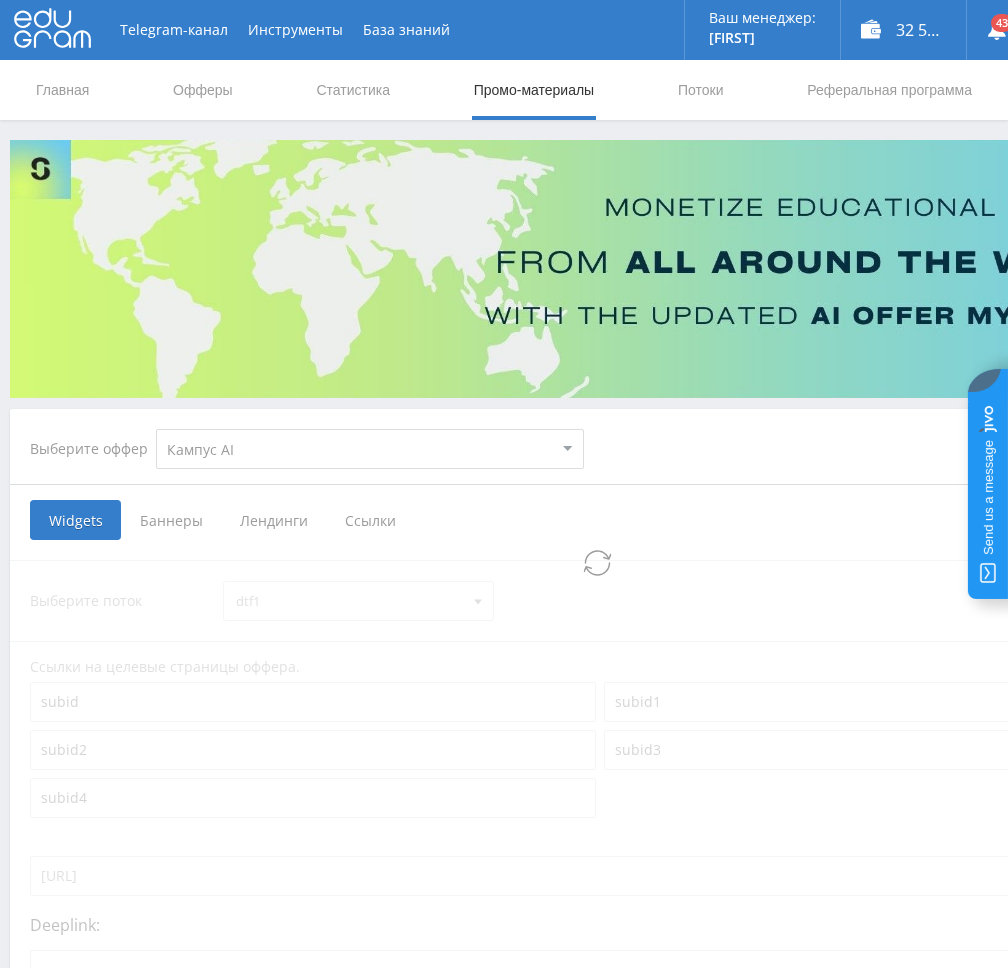 select on "340" 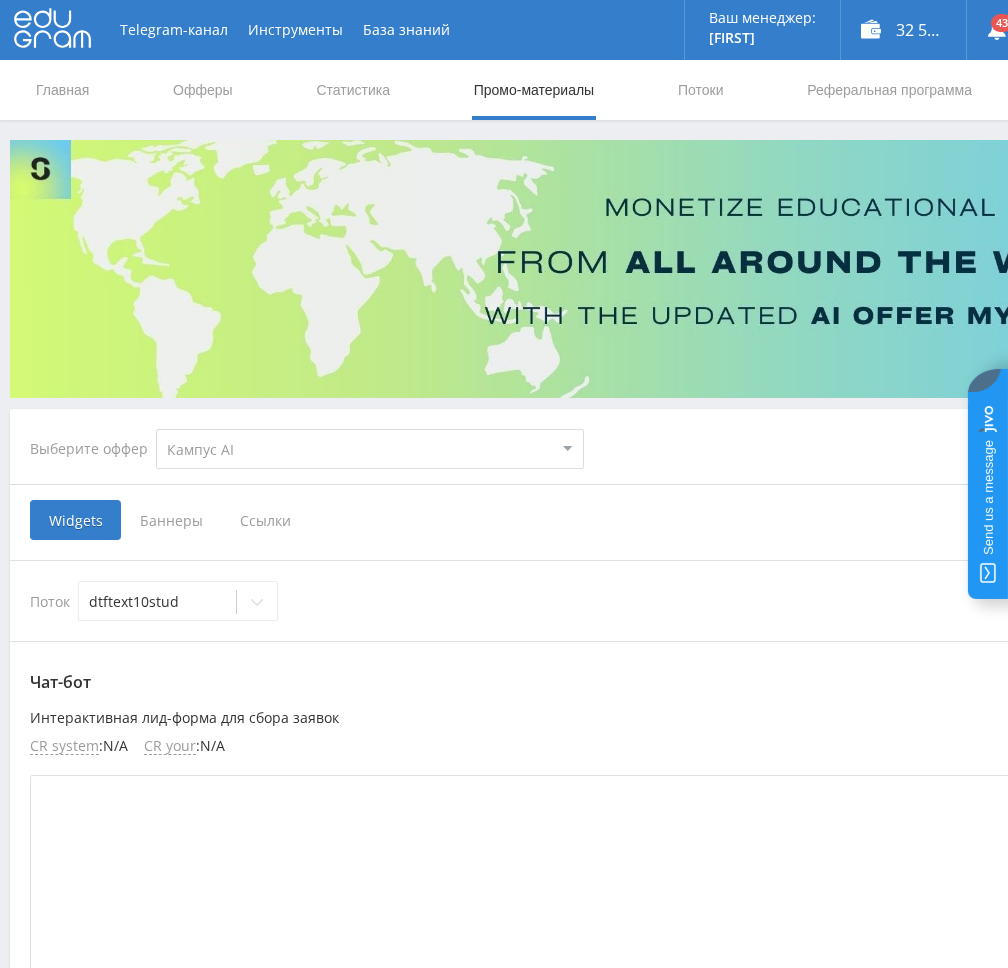 click on "Поток dtftext10stud" at bounding box center (600, 601) 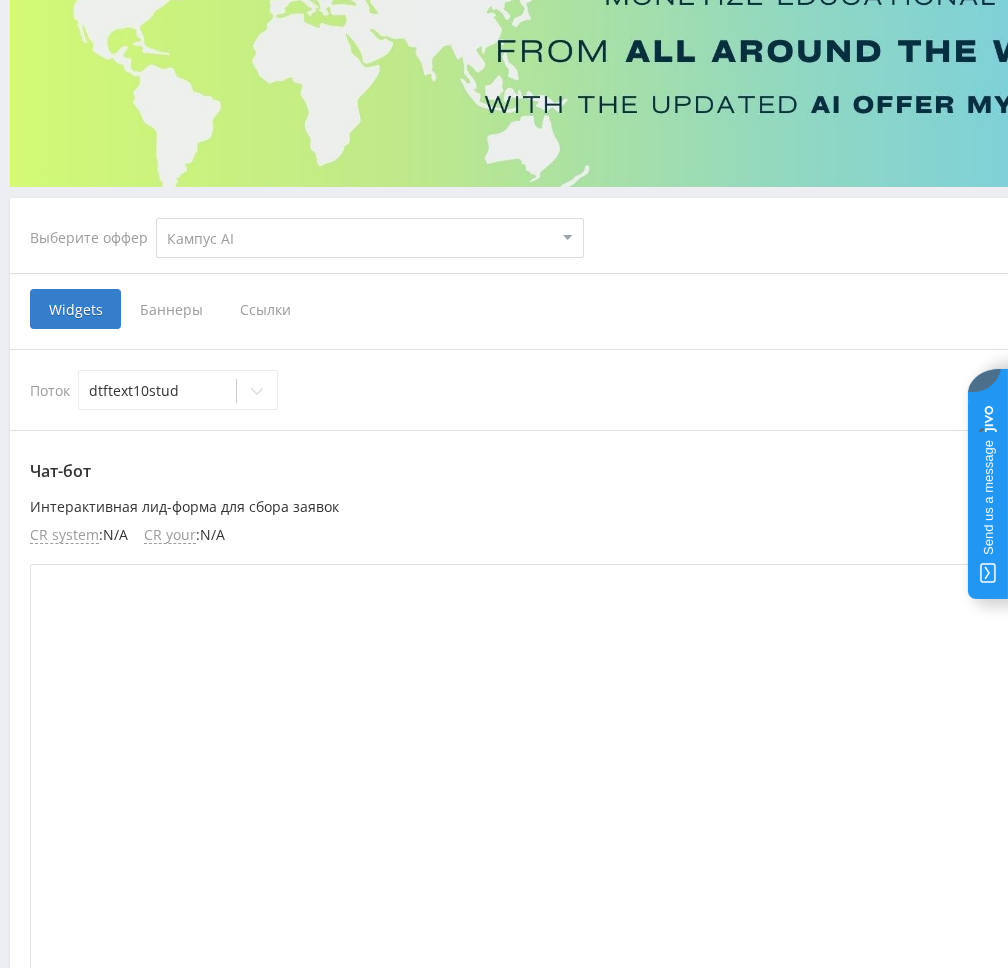 scroll, scrollTop: 200, scrollLeft: 0, axis: vertical 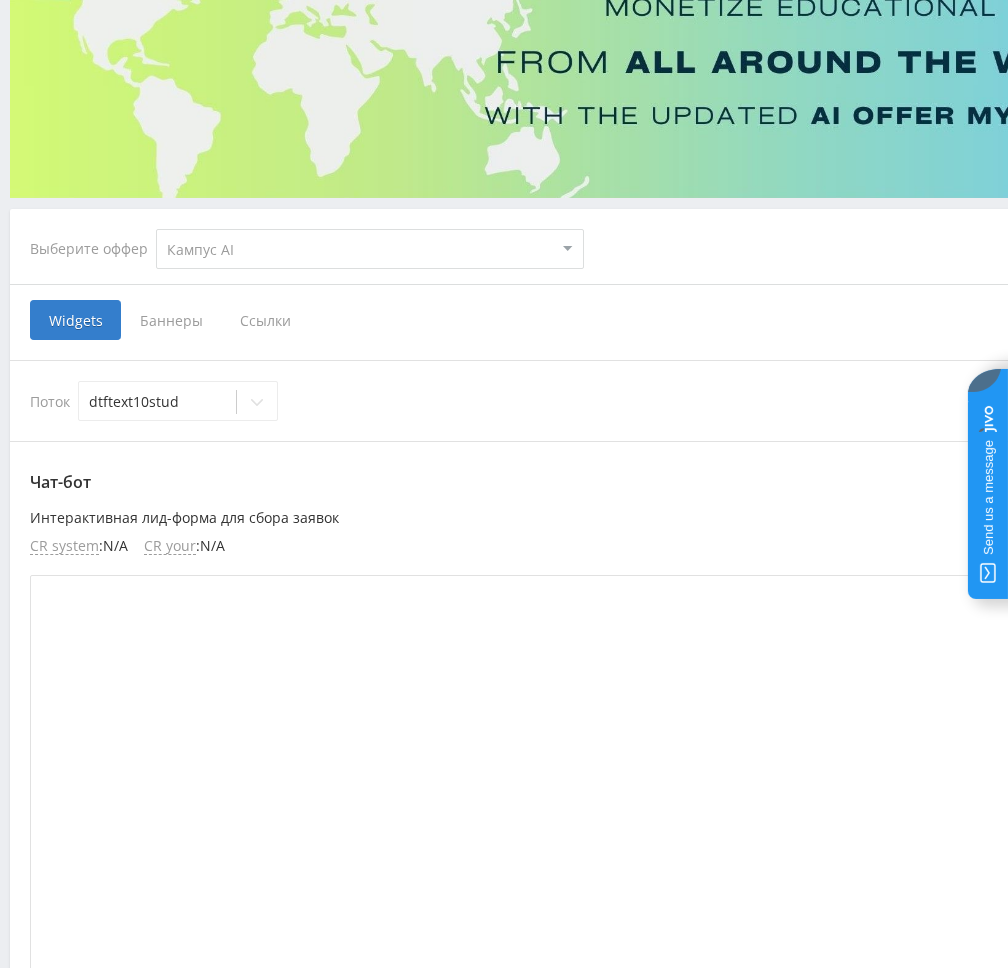 click on "Ссылки" at bounding box center (265, 320) 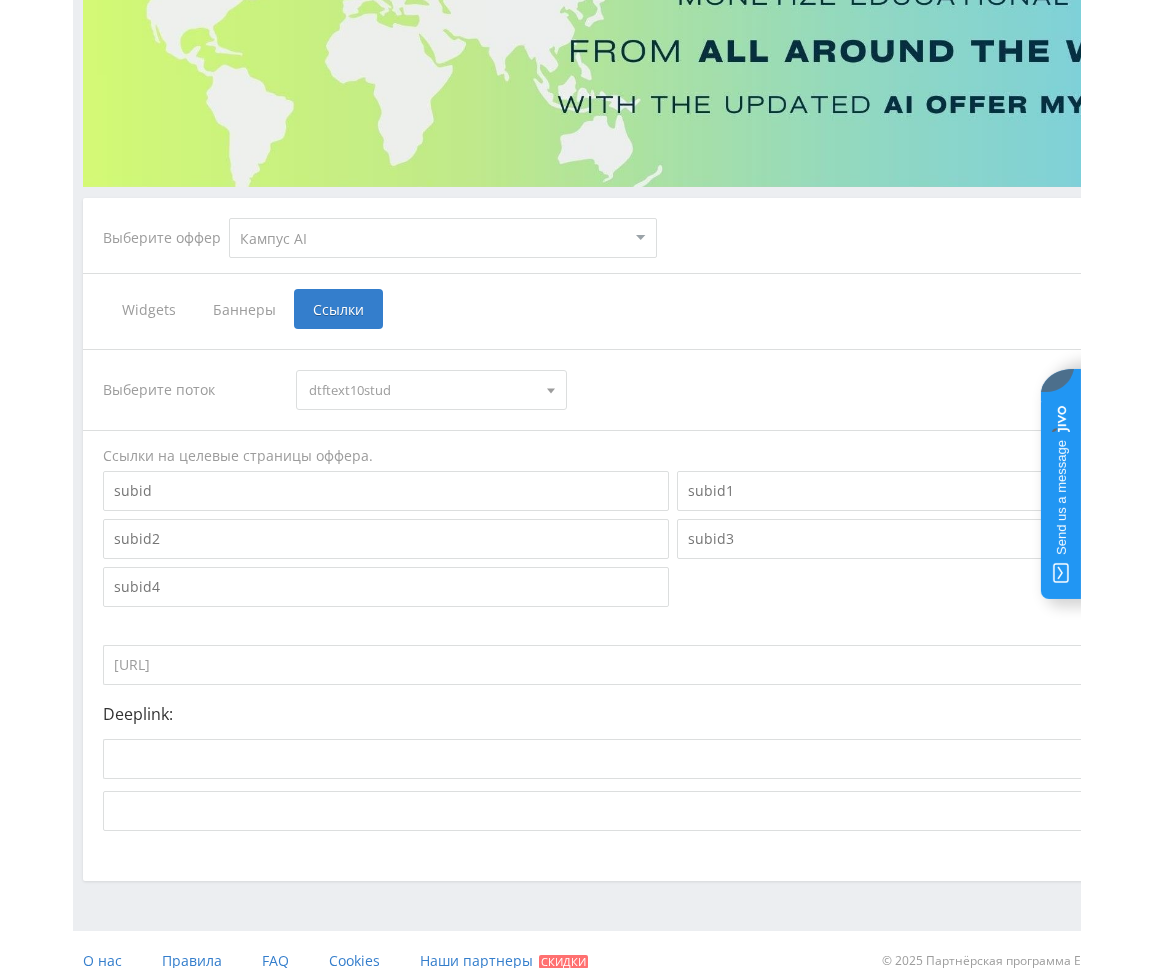 scroll, scrollTop: 233, scrollLeft: 0, axis: vertical 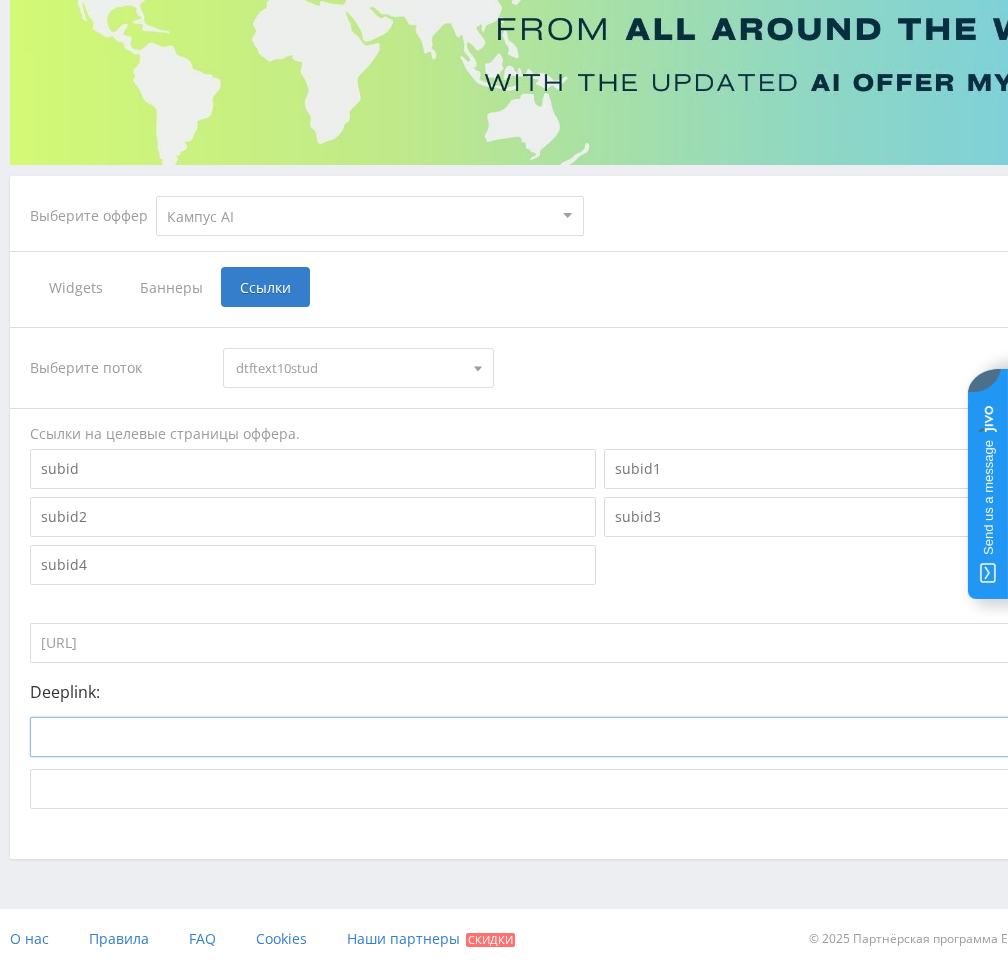 click at bounding box center (522, 737) 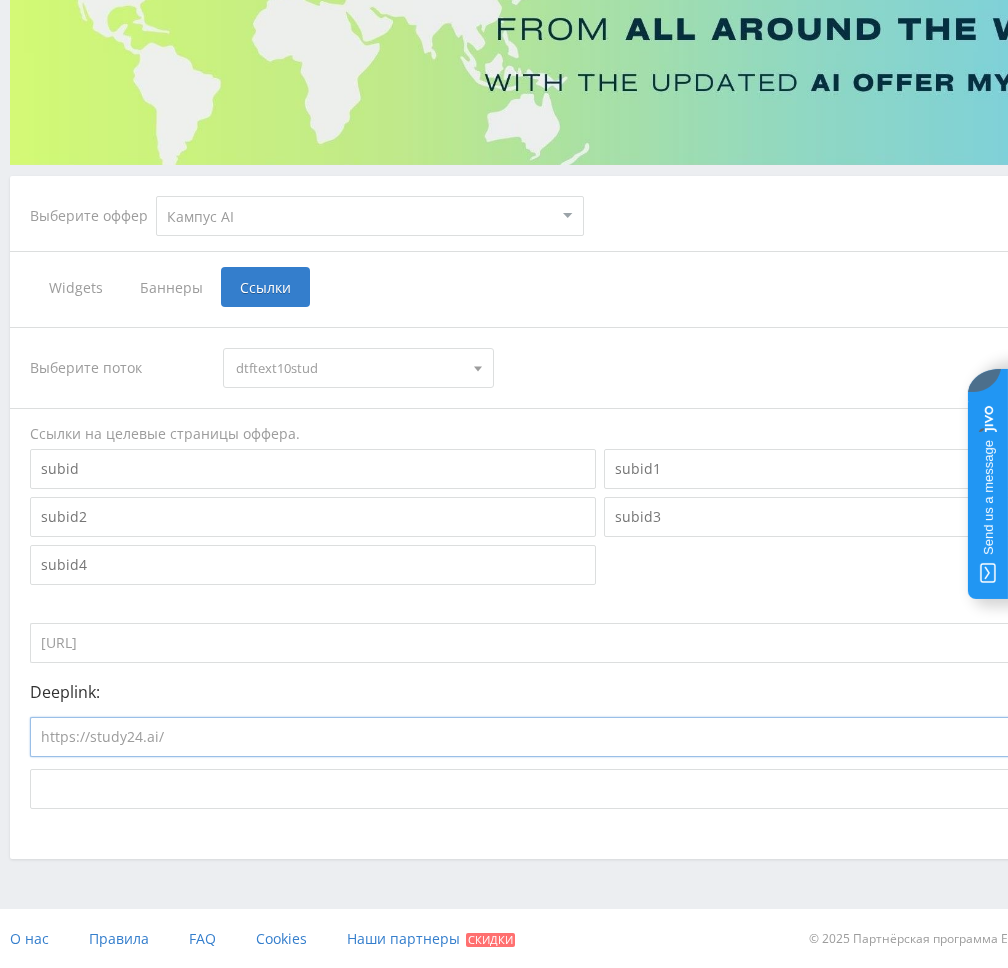 type on "https://study24.ai/" 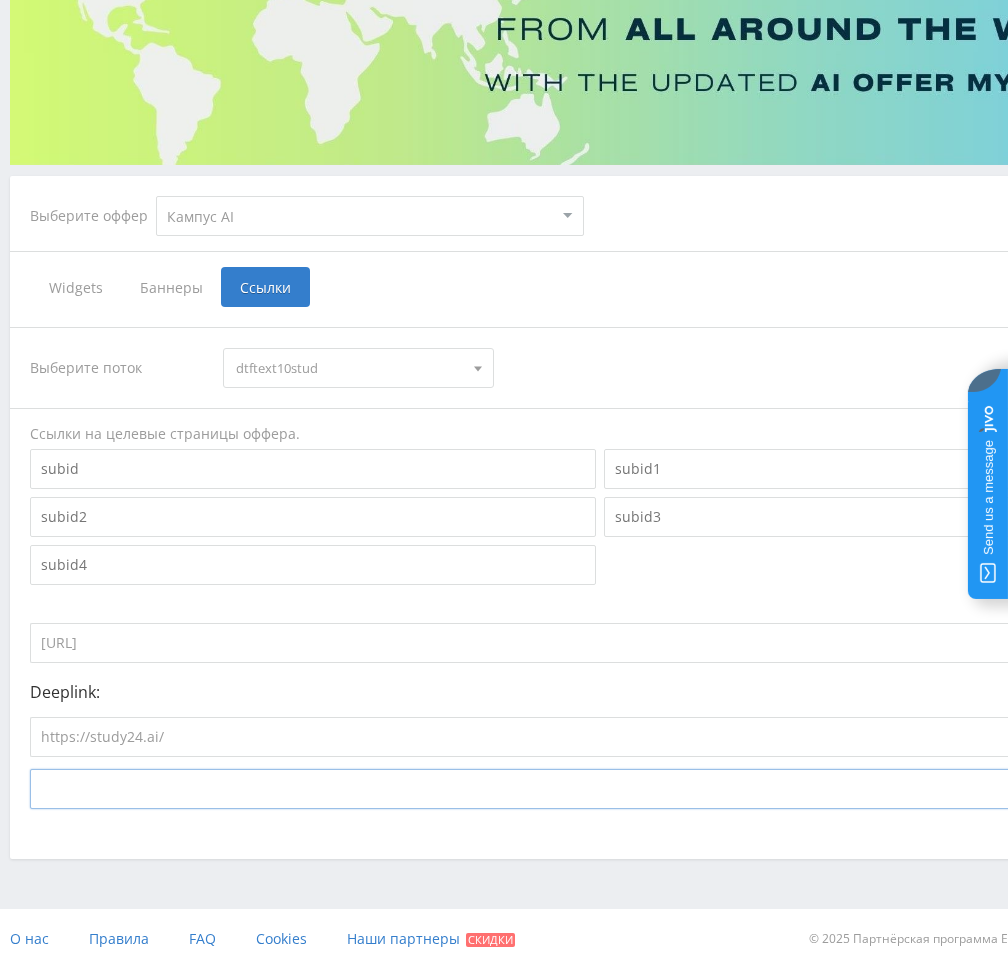click at bounding box center (522, 789) 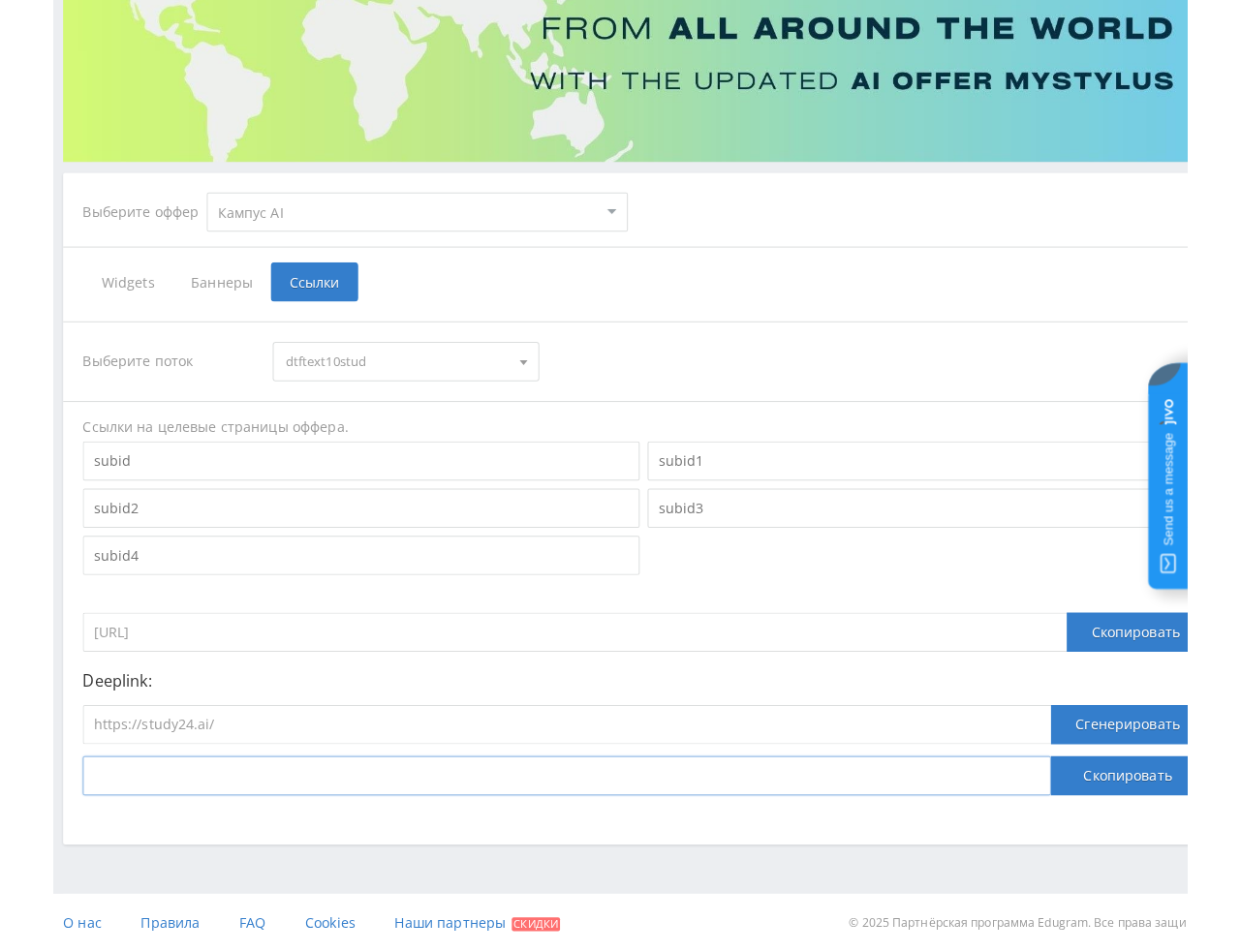 scroll, scrollTop: 211, scrollLeft: 0, axis: vertical 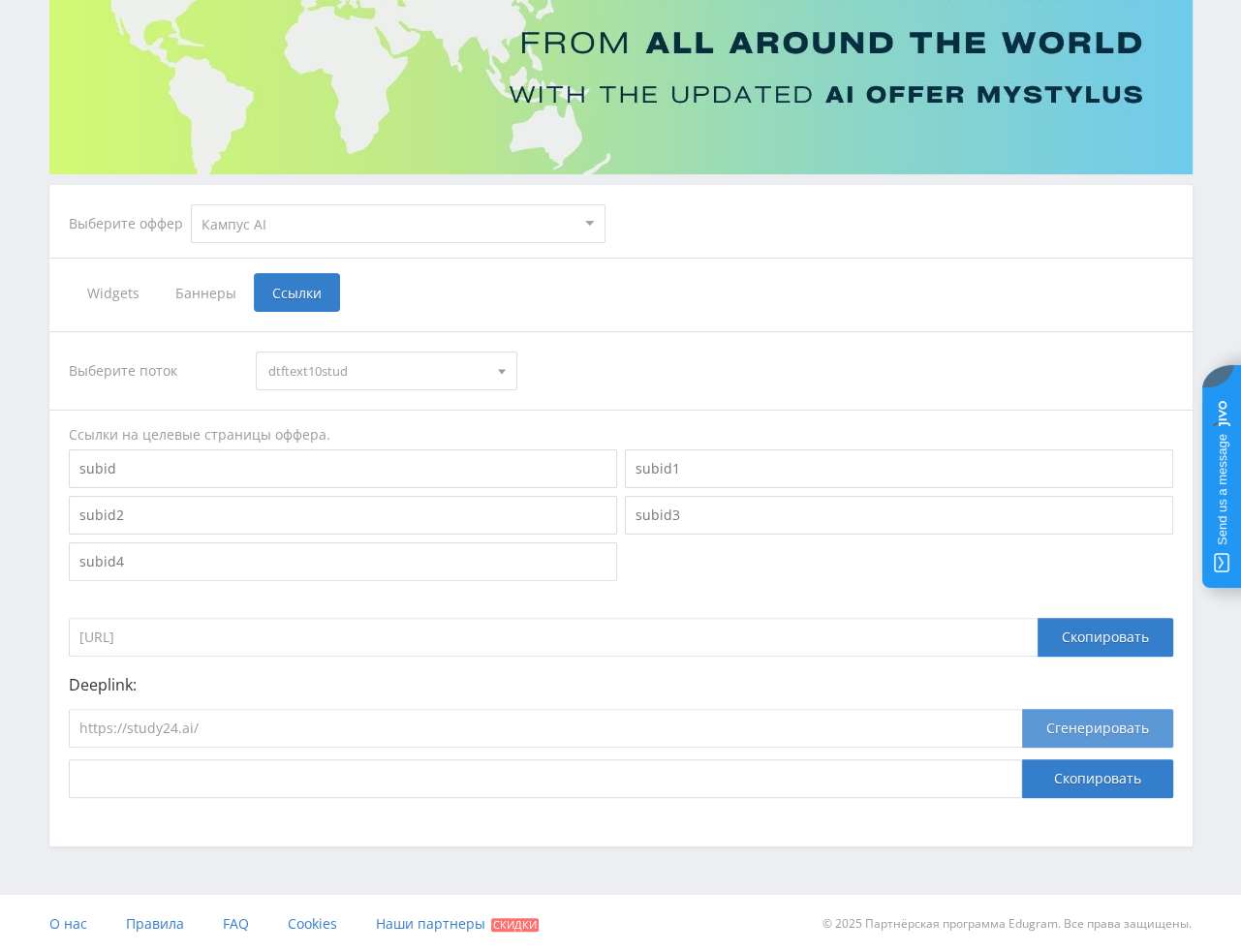 click on "Сгенерировать" at bounding box center (1098, 728) 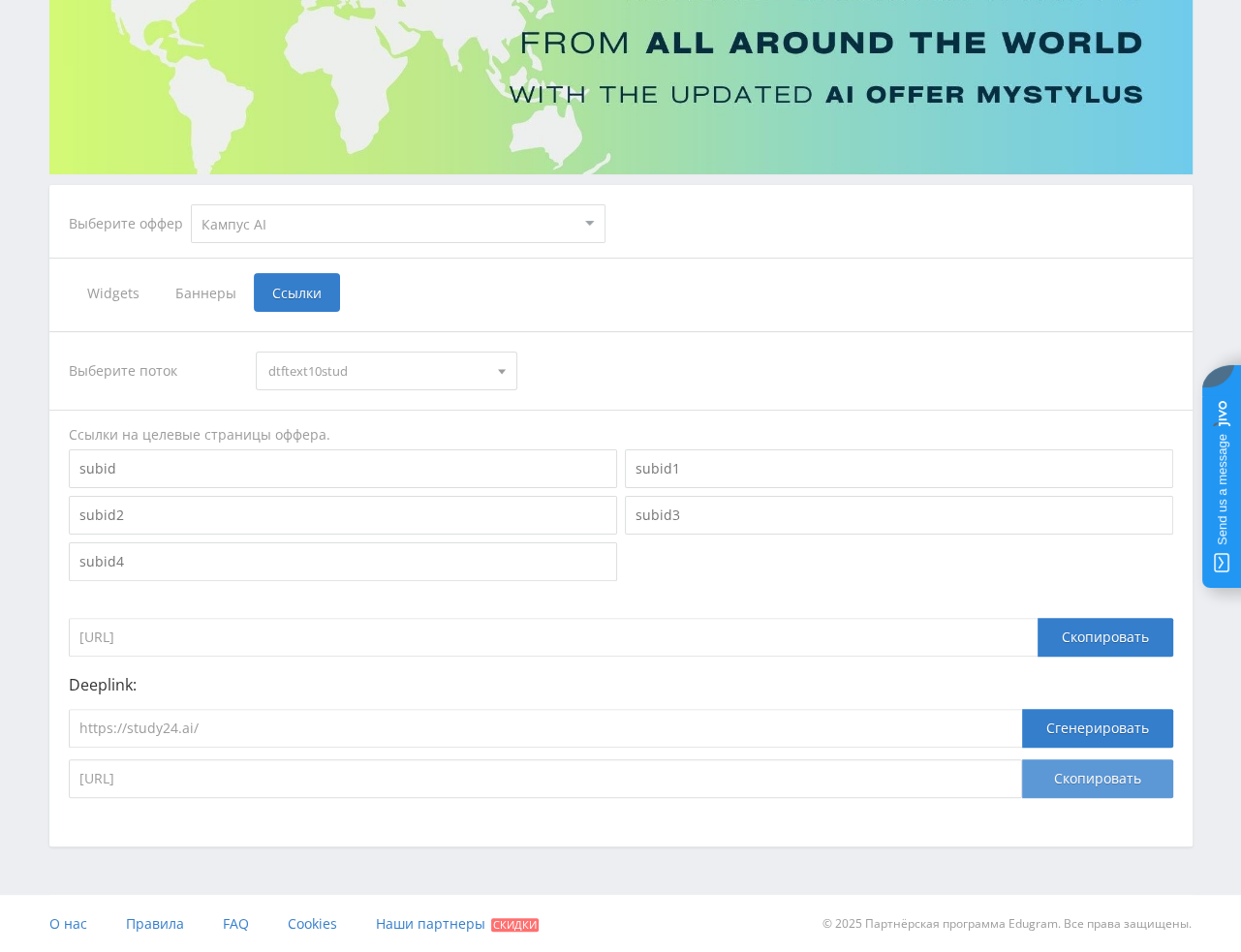 click on "Скопировать" at bounding box center (1098, 779) 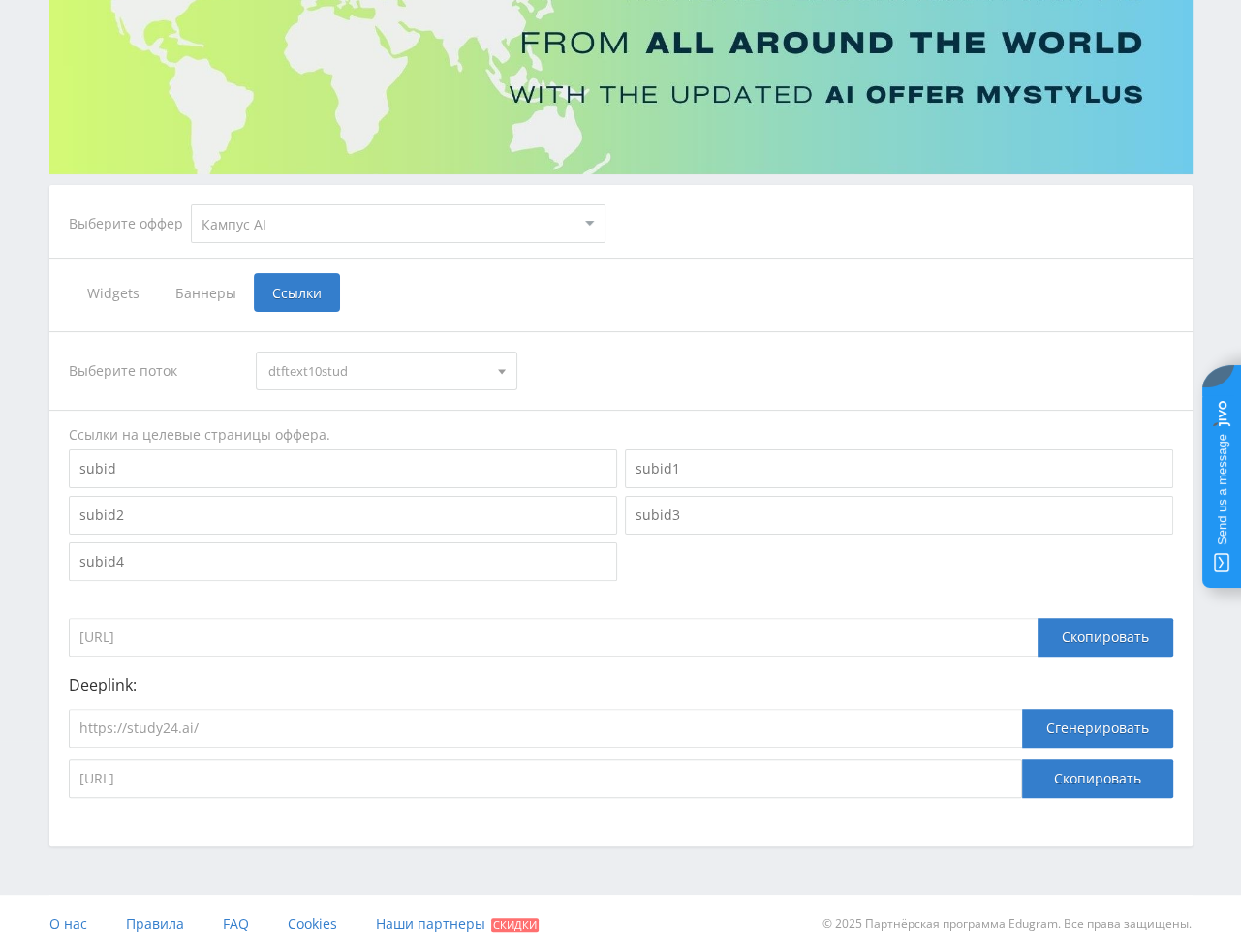 click on "dtftext10stud" at bounding box center (378, 371) 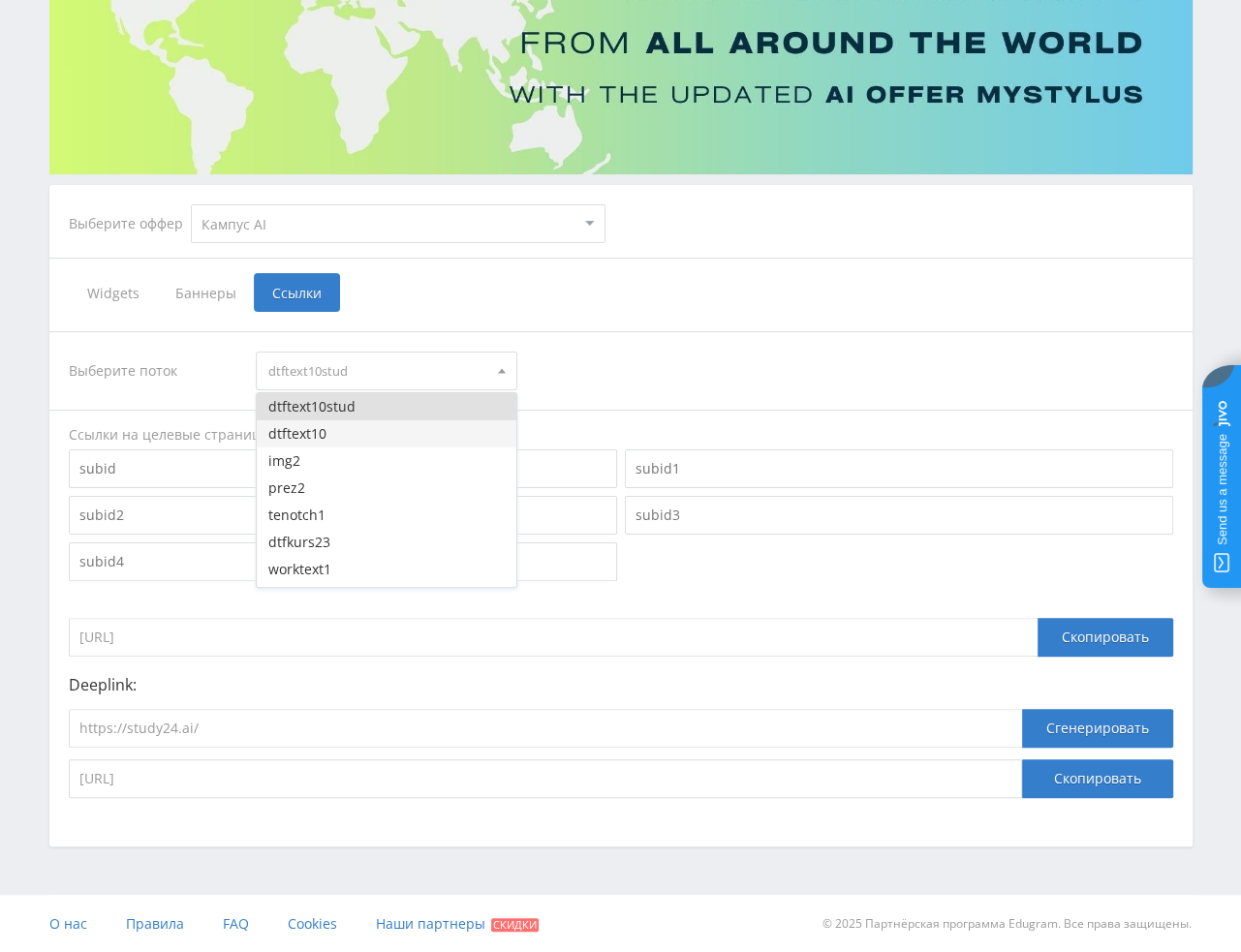 click on "dtftext10" at bounding box center [387, 434] 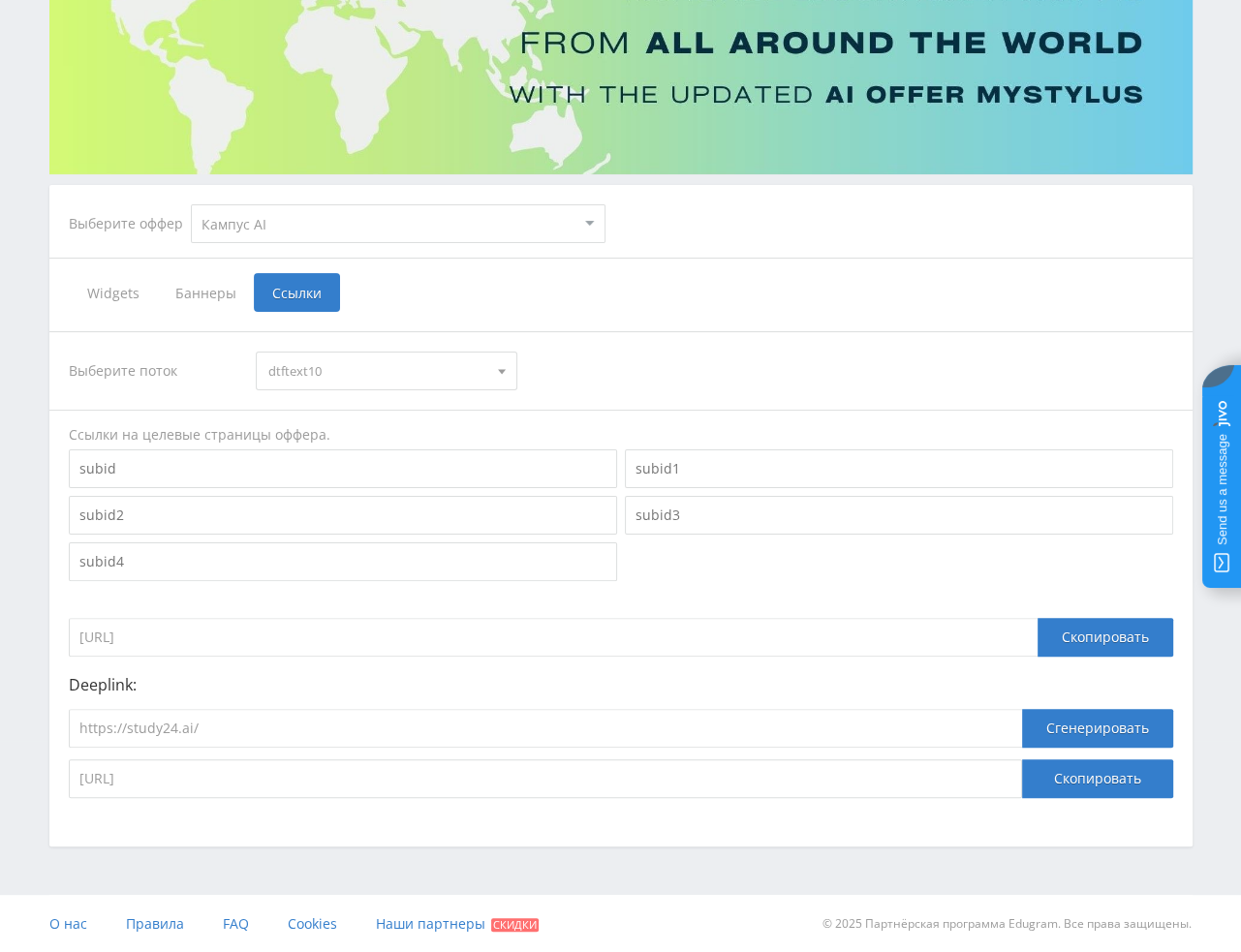 click on "Выберите поток
dtftext10
dtftext10stud
dtftext10
img2
prez2
tenotch1
dtfkurs23
worktext1
workkod
tenucheba1
email
sosesse
sosrefdoc
tenkurs5
tenprog1
soskursdip
kurs22
tenproekt
tenpomosh
tenkakkurs1
ten-botzad
kurs21-gen
kurs21-wordy
kurs21
timekurswordy
dz" at bounding box center [621, 565] 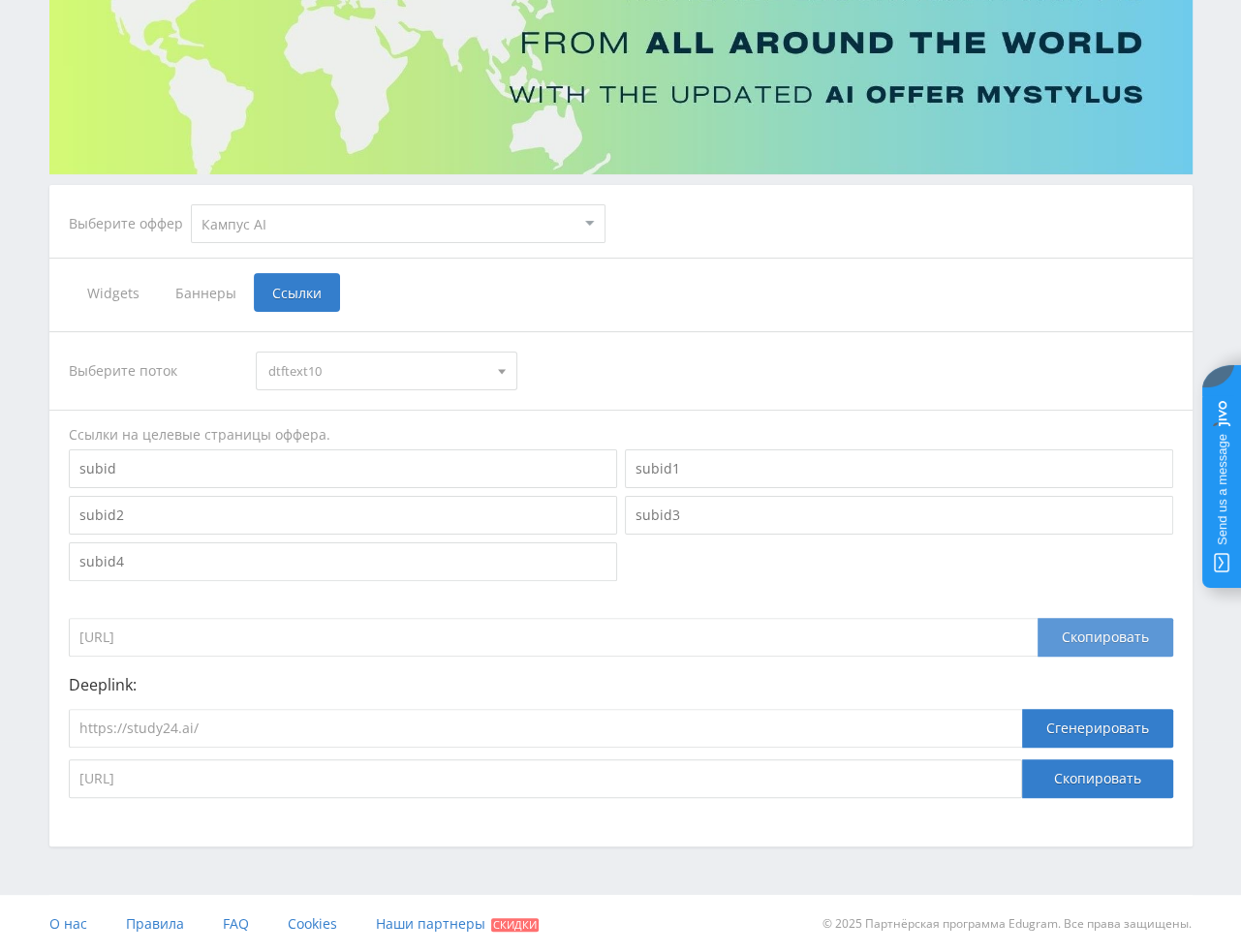 click on "Скопировать" at bounding box center (1105, 637) 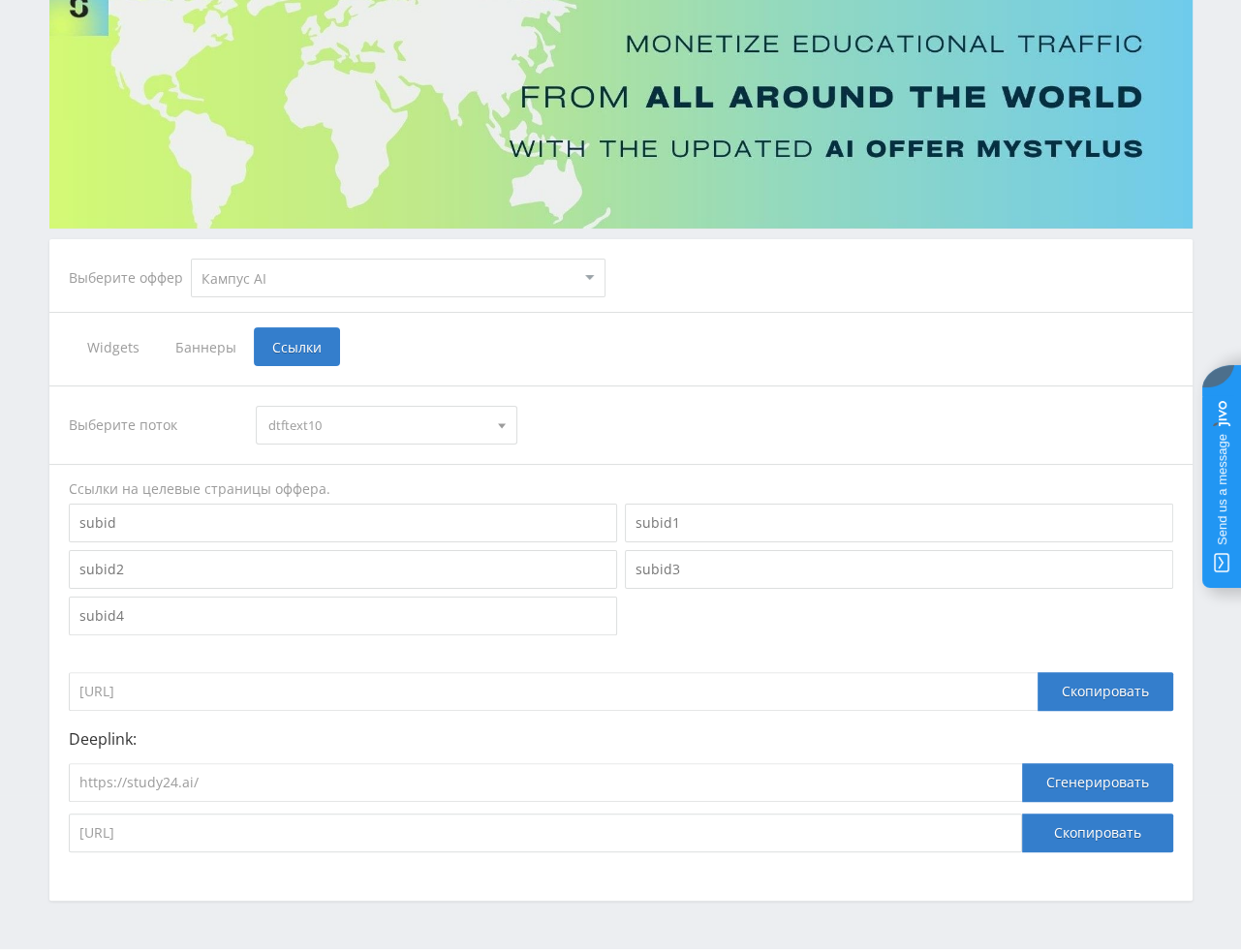 scroll, scrollTop: 0, scrollLeft: 0, axis: both 